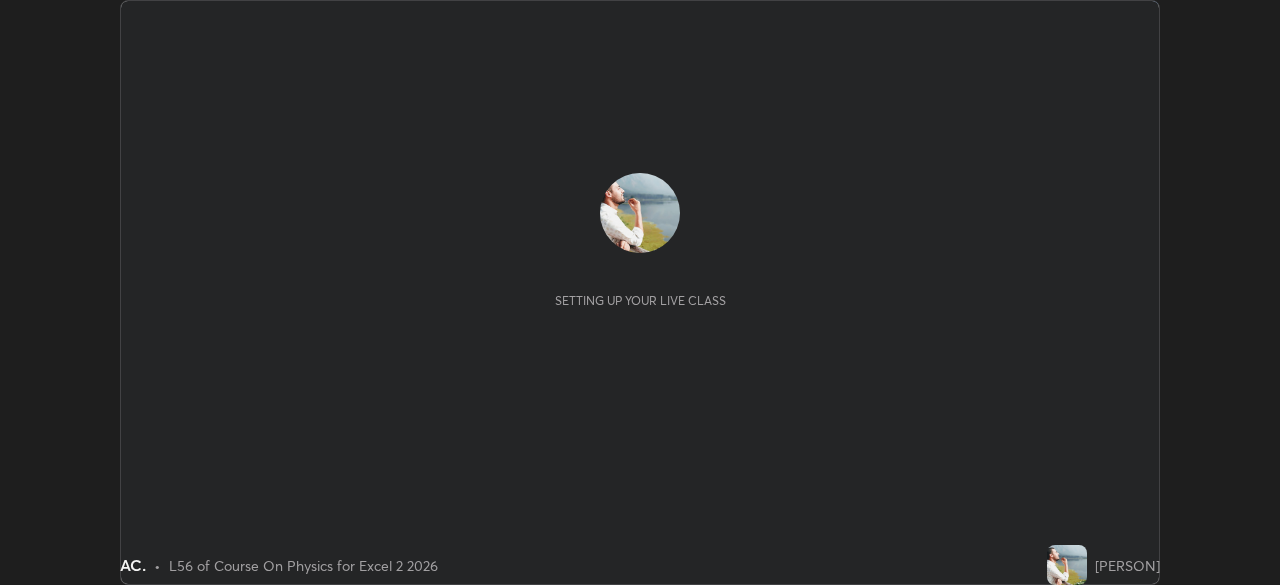 scroll, scrollTop: 0, scrollLeft: 0, axis: both 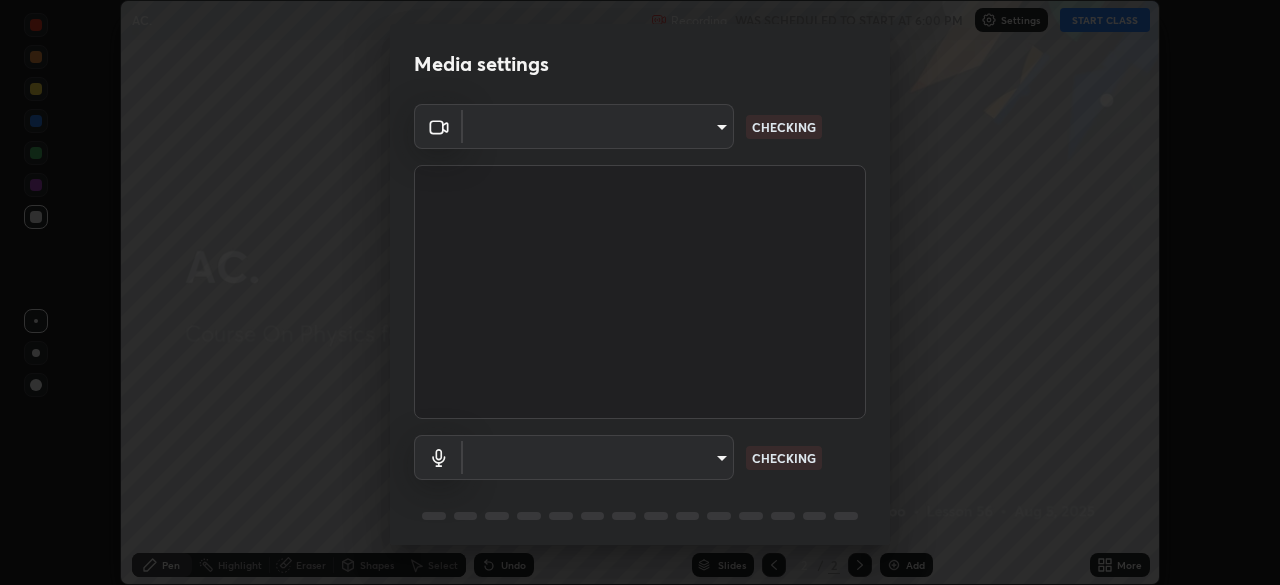 type on "0098613ca96d1cb365b3845fa694b9755ae94ec2d7c0f75973c998bbbf9ace16" 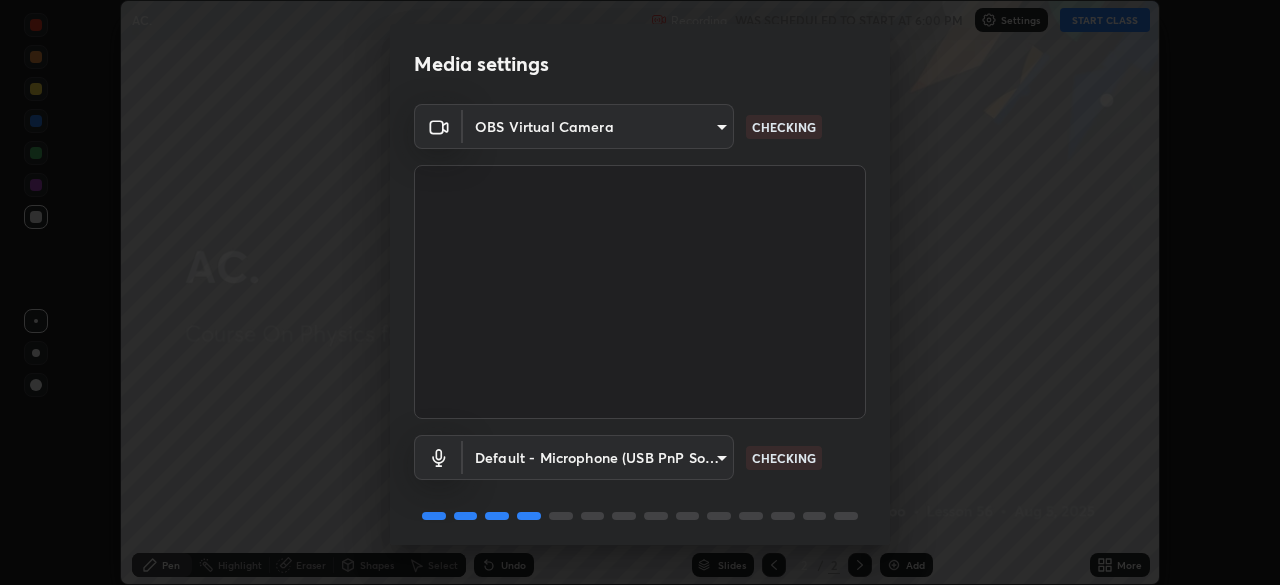 scroll, scrollTop: 71, scrollLeft: 0, axis: vertical 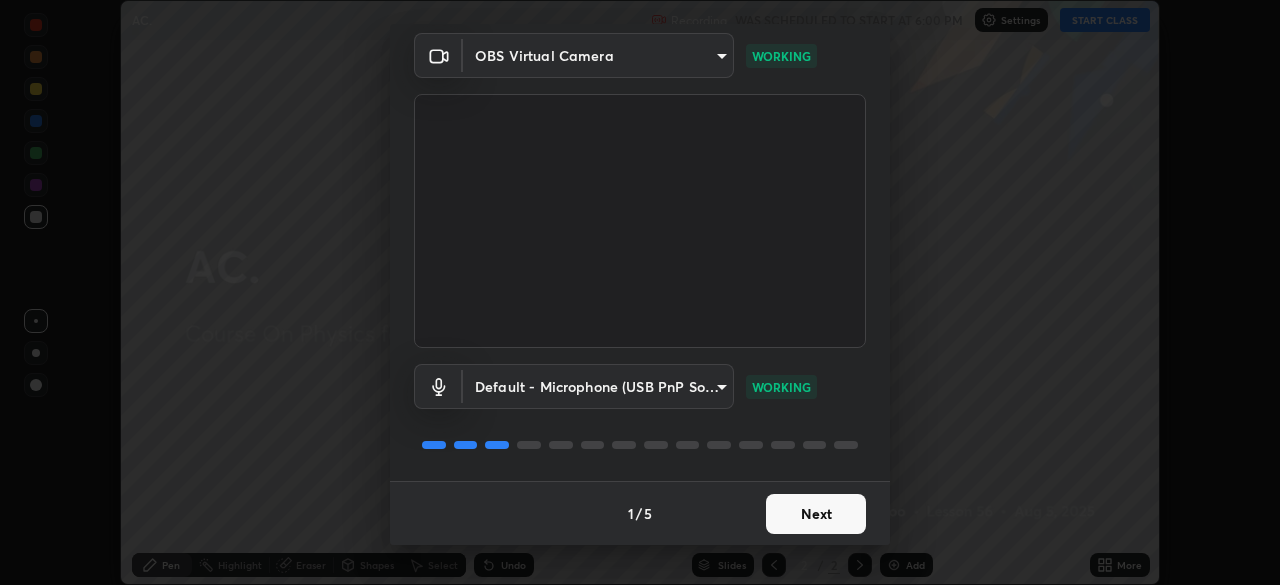 click on "Next" at bounding box center (816, 514) 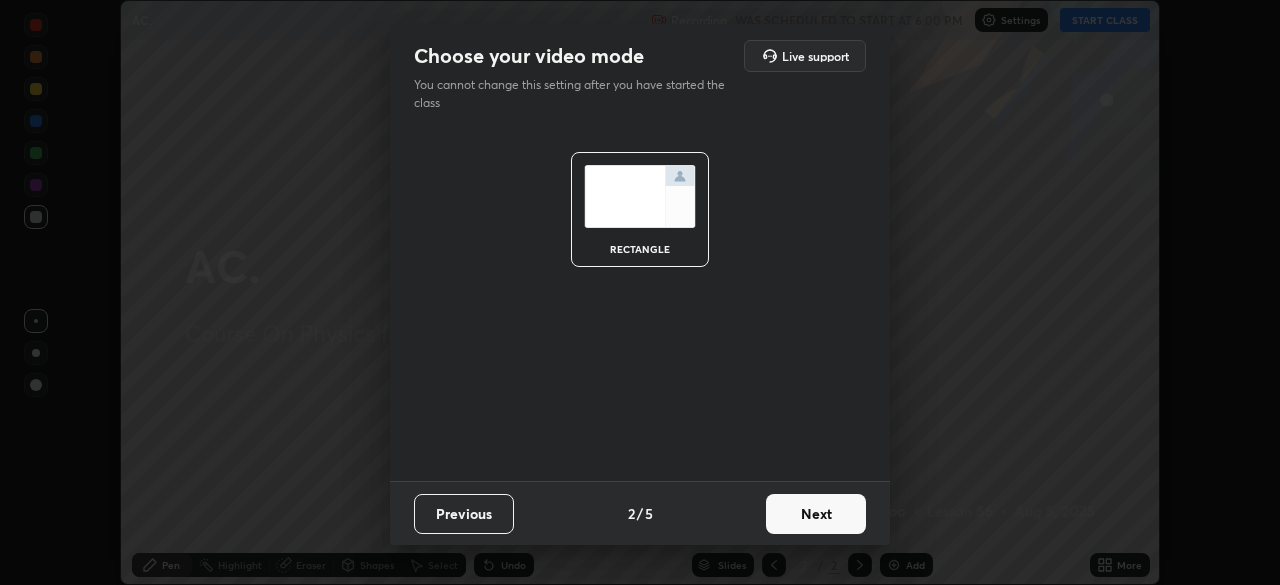 scroll, scrollTop: 0, scrollLeft: 0, axis: both 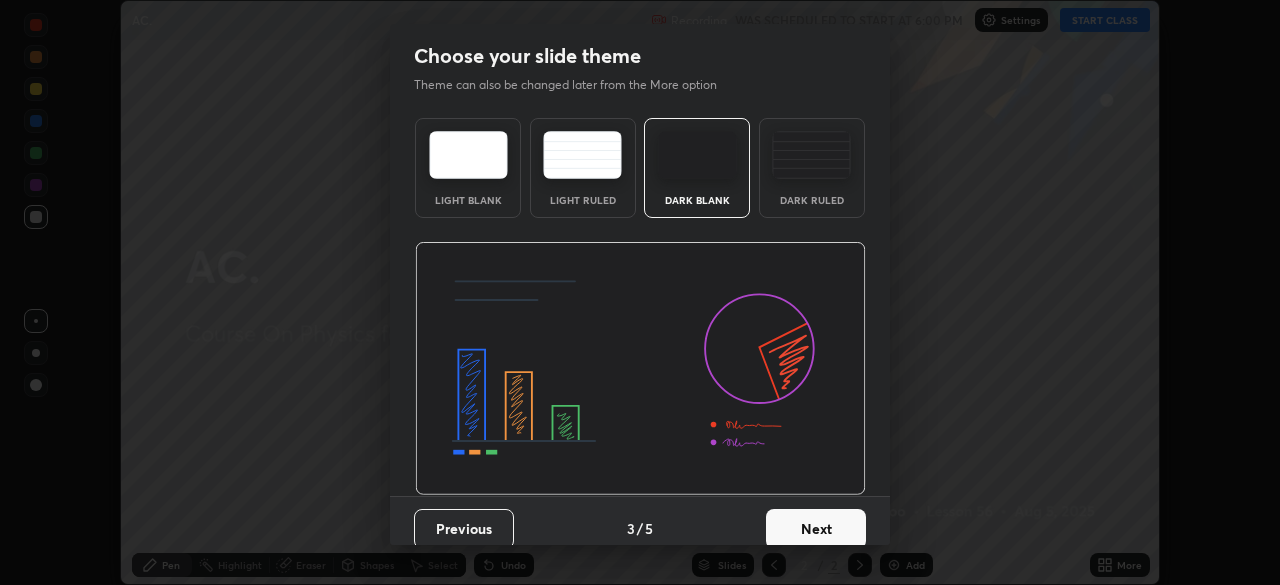 click on "Next" at bounding box center (816, 529) 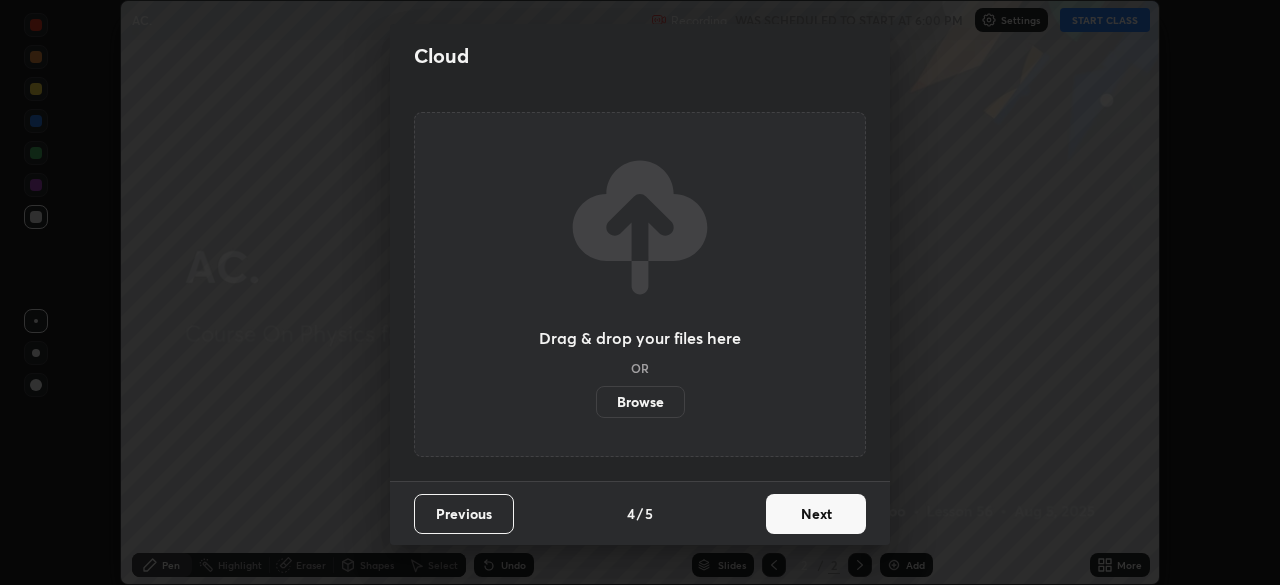 click on "Next" at bounding box center [816, 514] 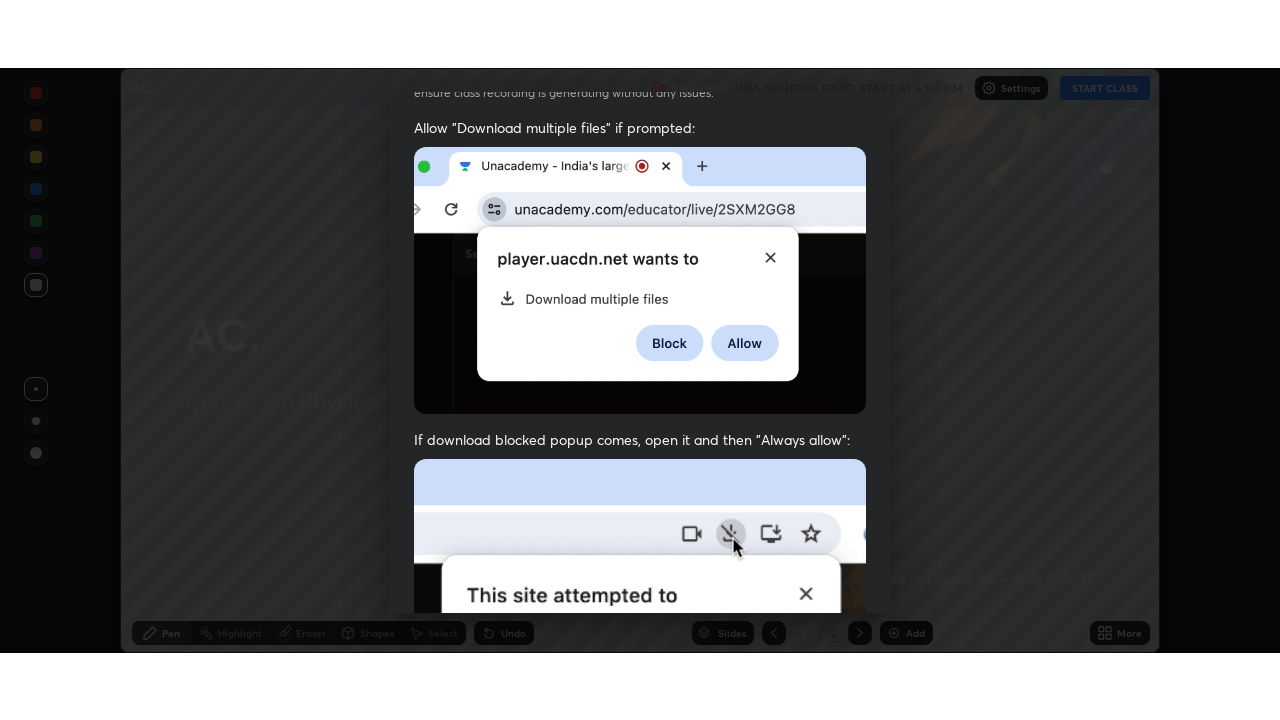 scroll, scrollTop: 479, scrollLeft: 0, axis: vertical 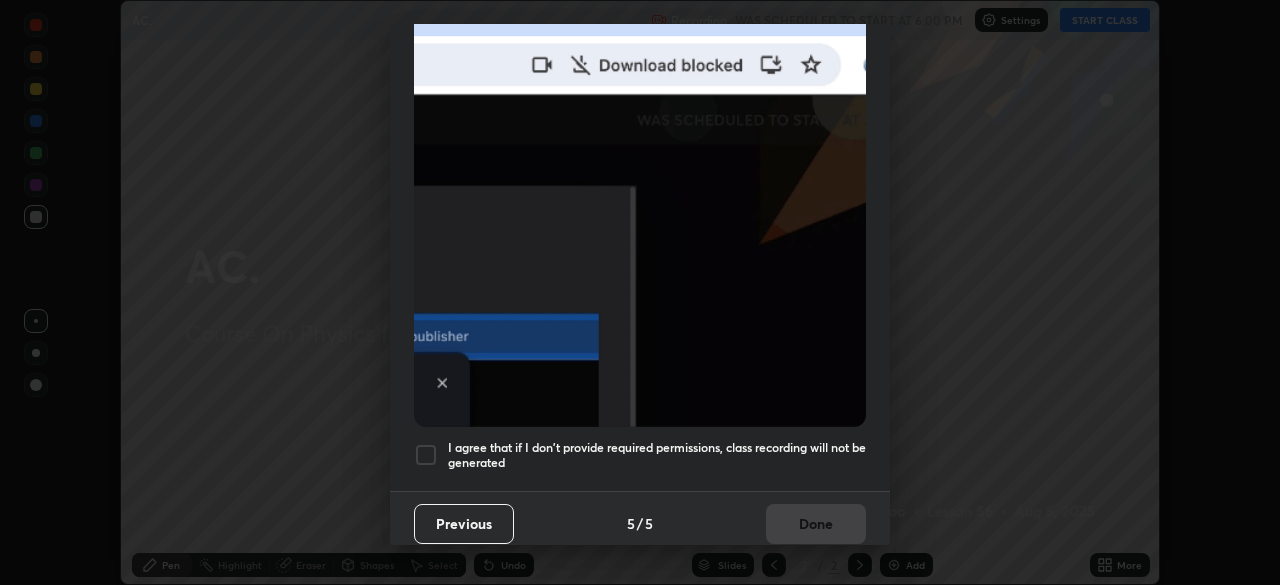 click on "I agree that if I don't provide required permissions, class recording will not be generated" at bounding box center (657, 455) 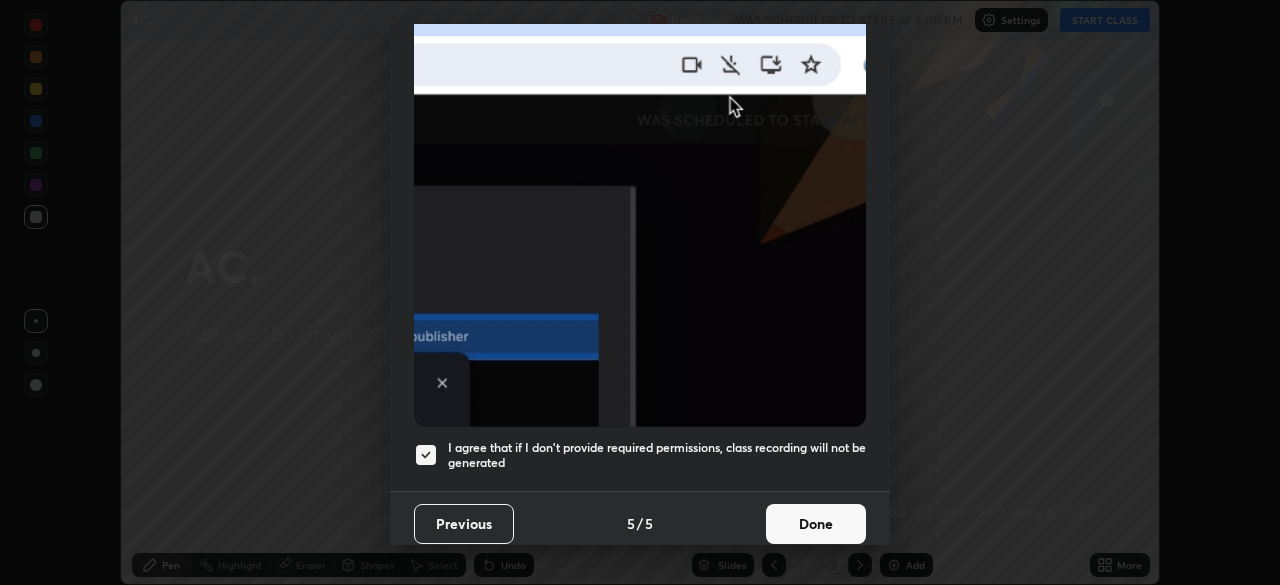 click on "Done" at bounding box center (816, 524) 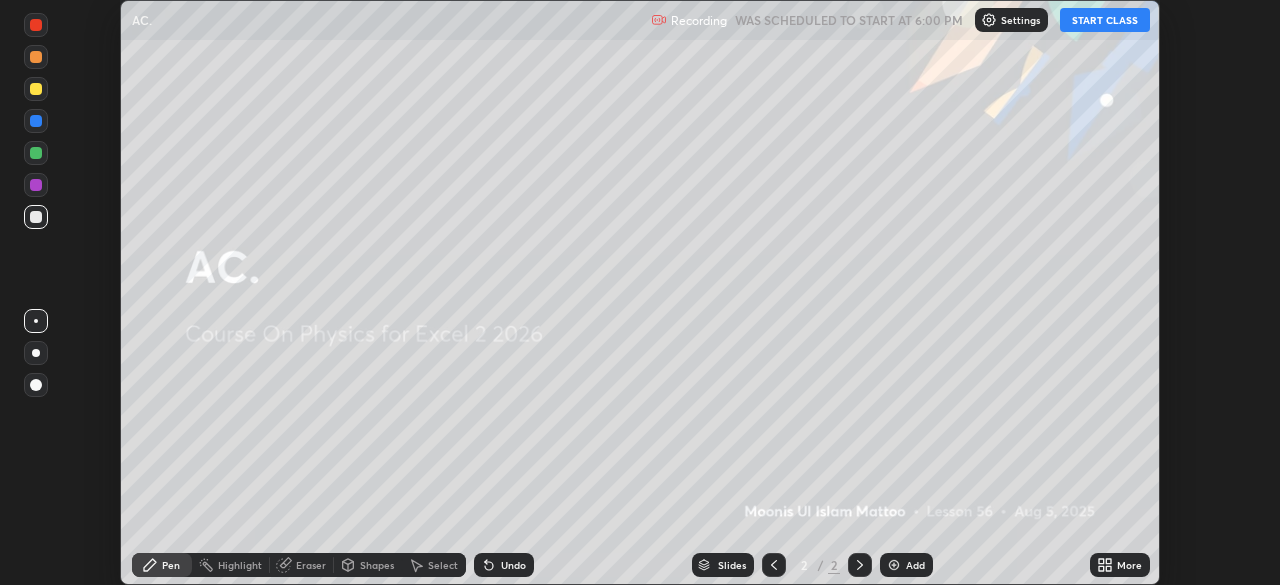 click at bounding box center [894, 565] 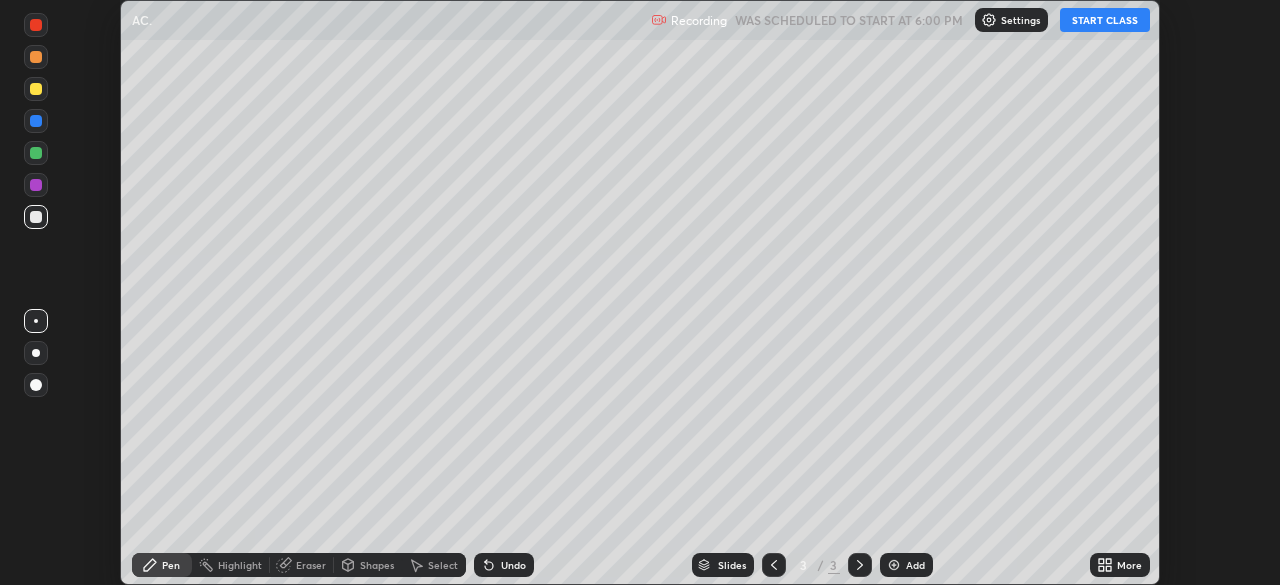 click 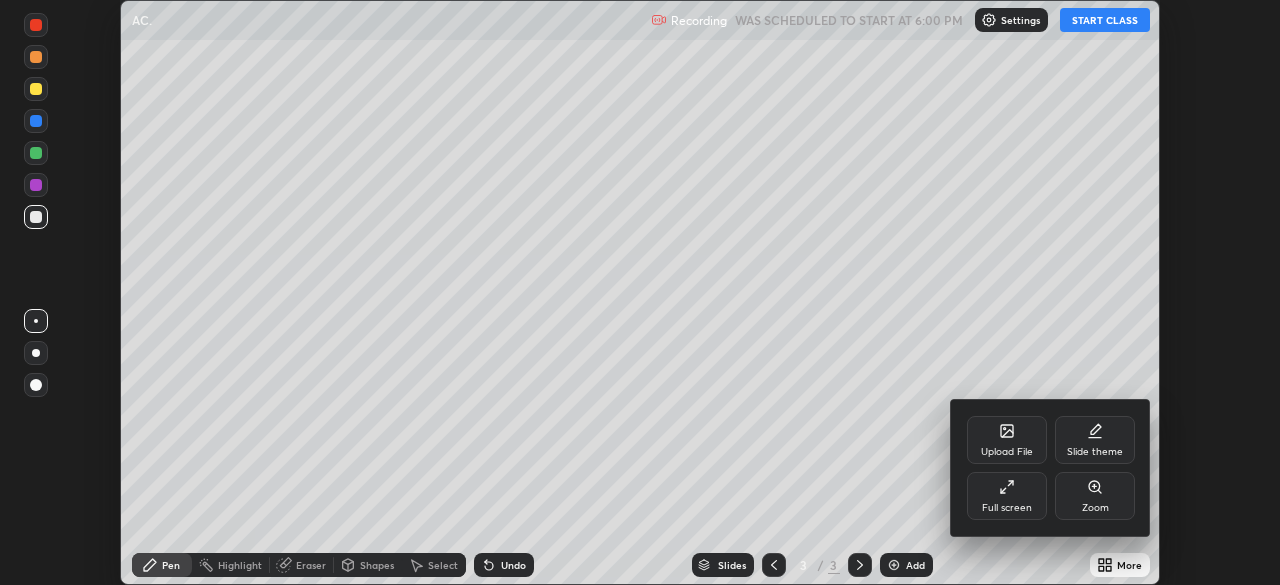 click on "Full screen" at bounding box center (1007, 496) 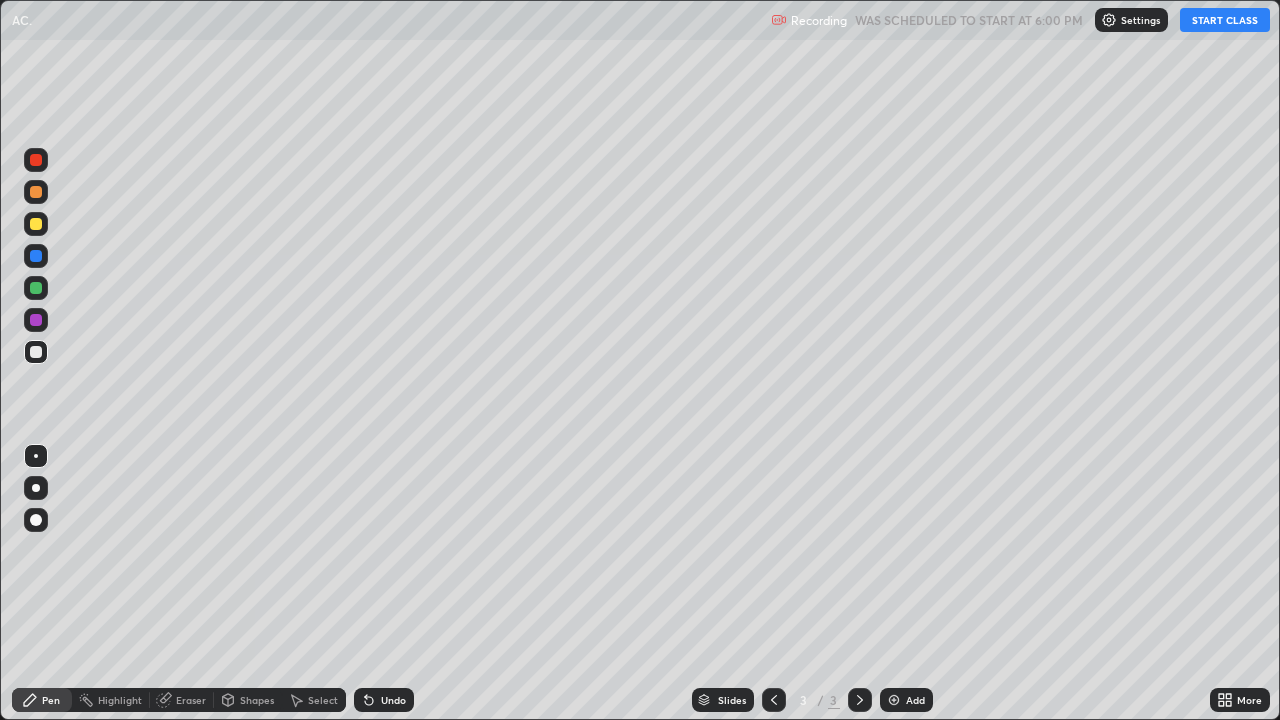 scroll, scrollTop: 99280, scrollLeft: 98720, axis: both 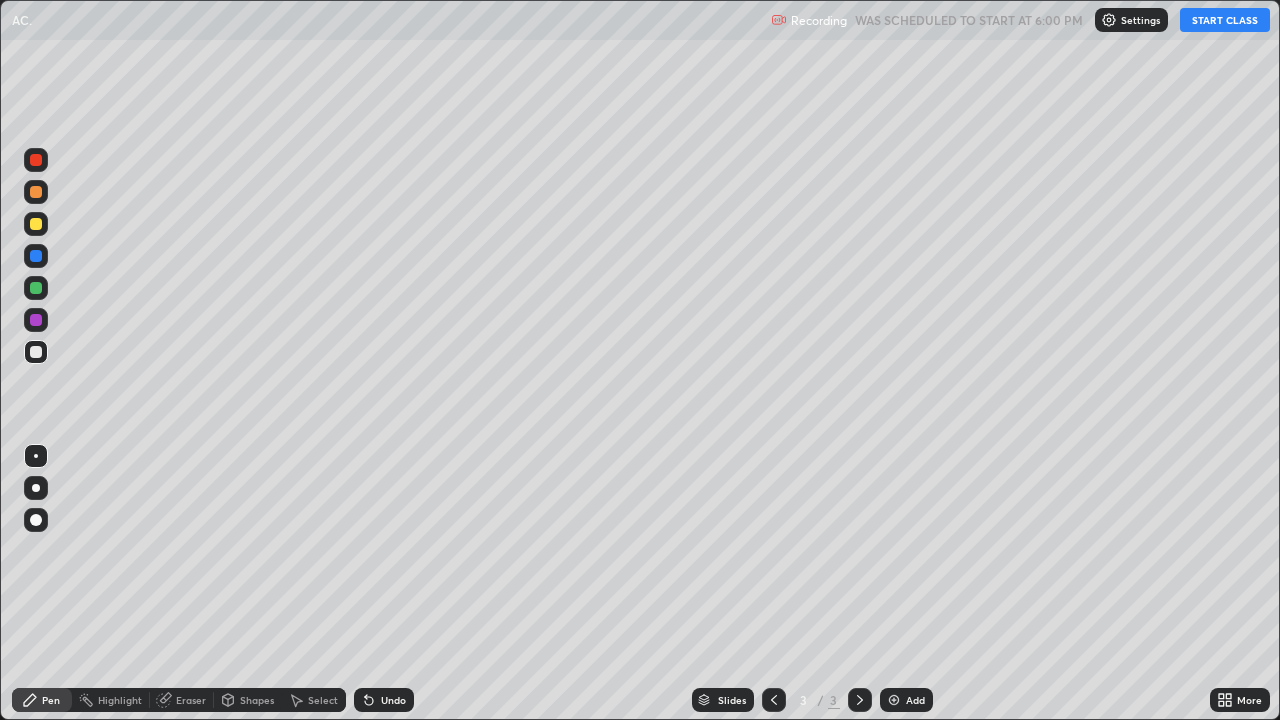 click on "START CLASS" at bounding box center [1225, 20] 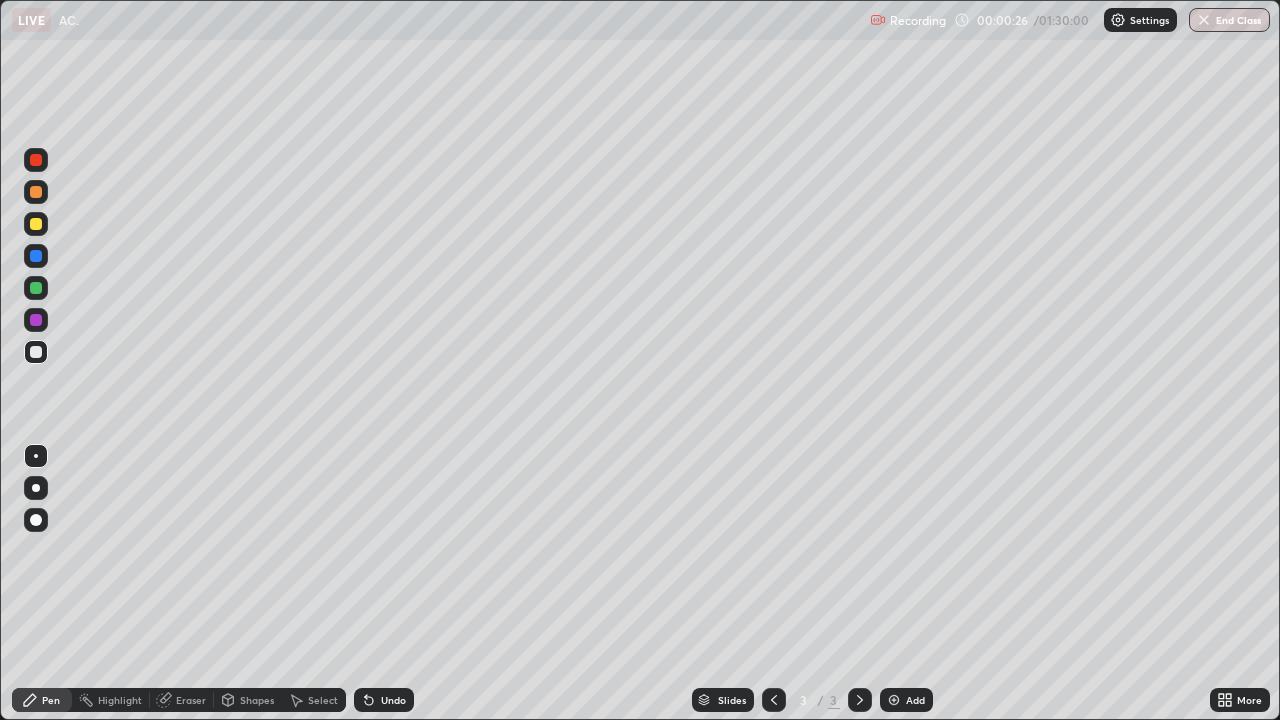 click at bounding box center (36, 224) 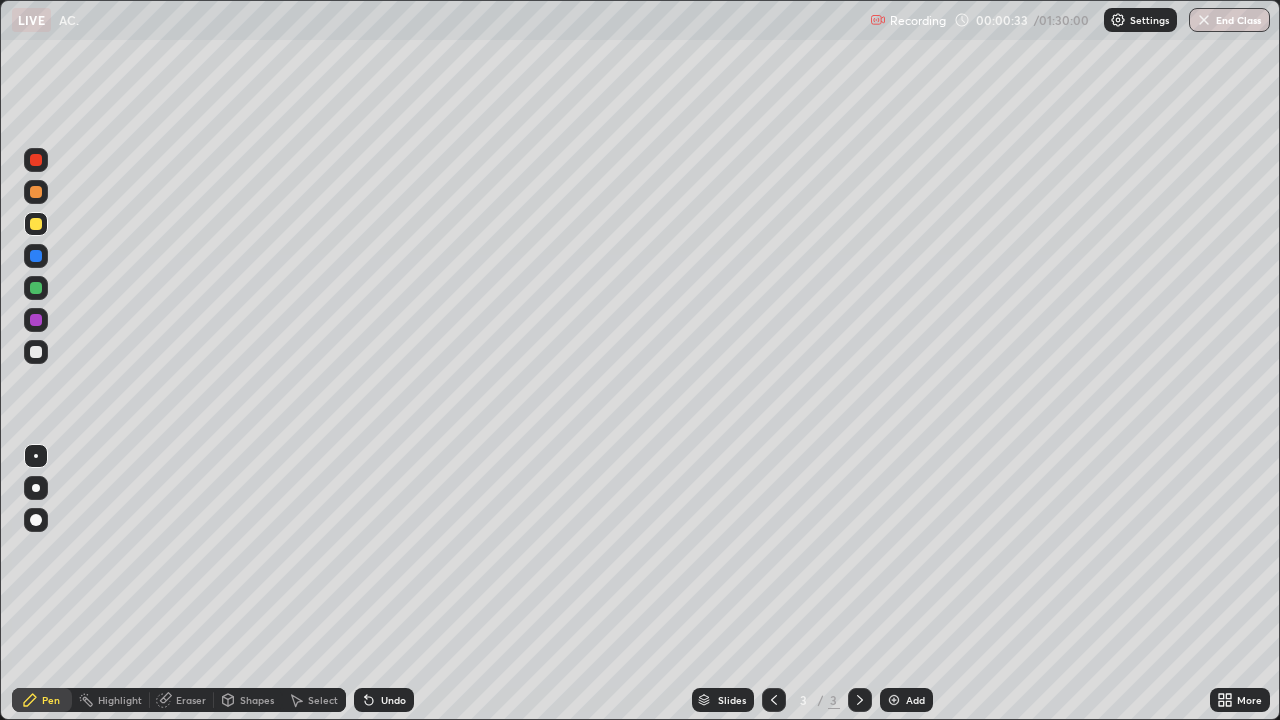 click on "Shapes" at bounding box center (248, 700) 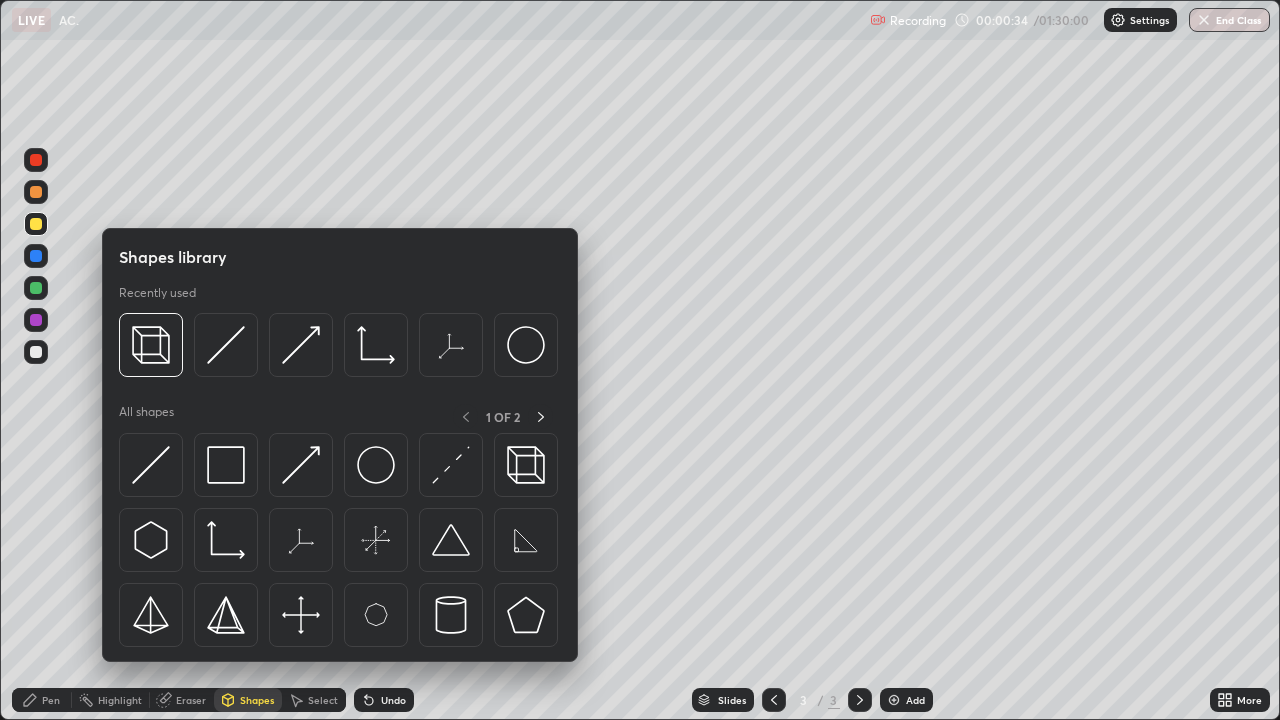 click on "Eraser" at bounding box center [191, 700] 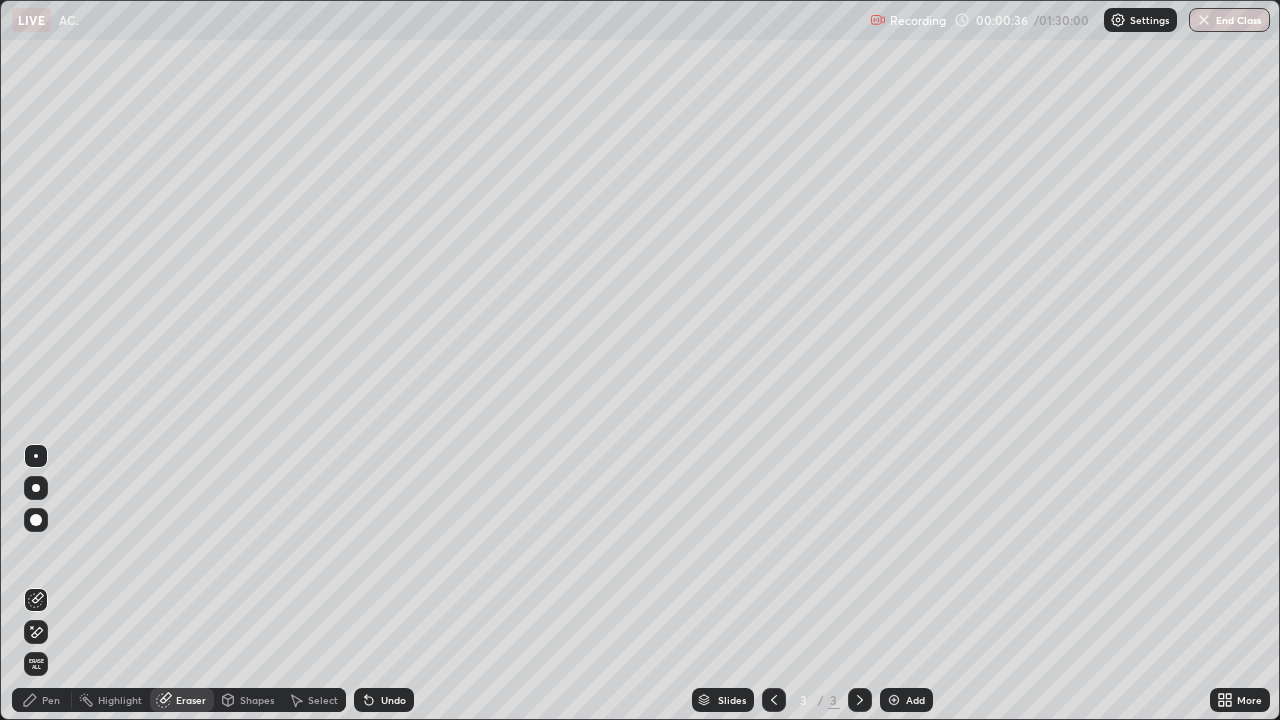click on "Pen" at bounding box center (51, 700) 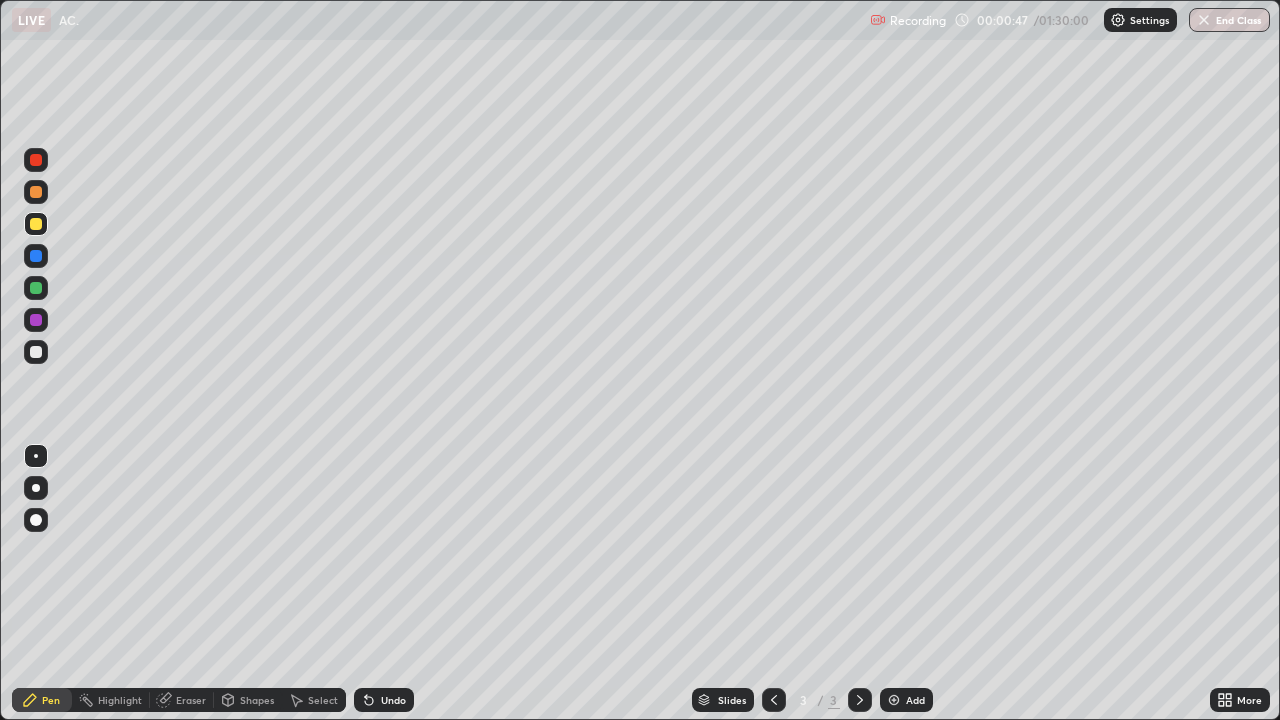 click on "Undo" at bounding box center (393, 700) 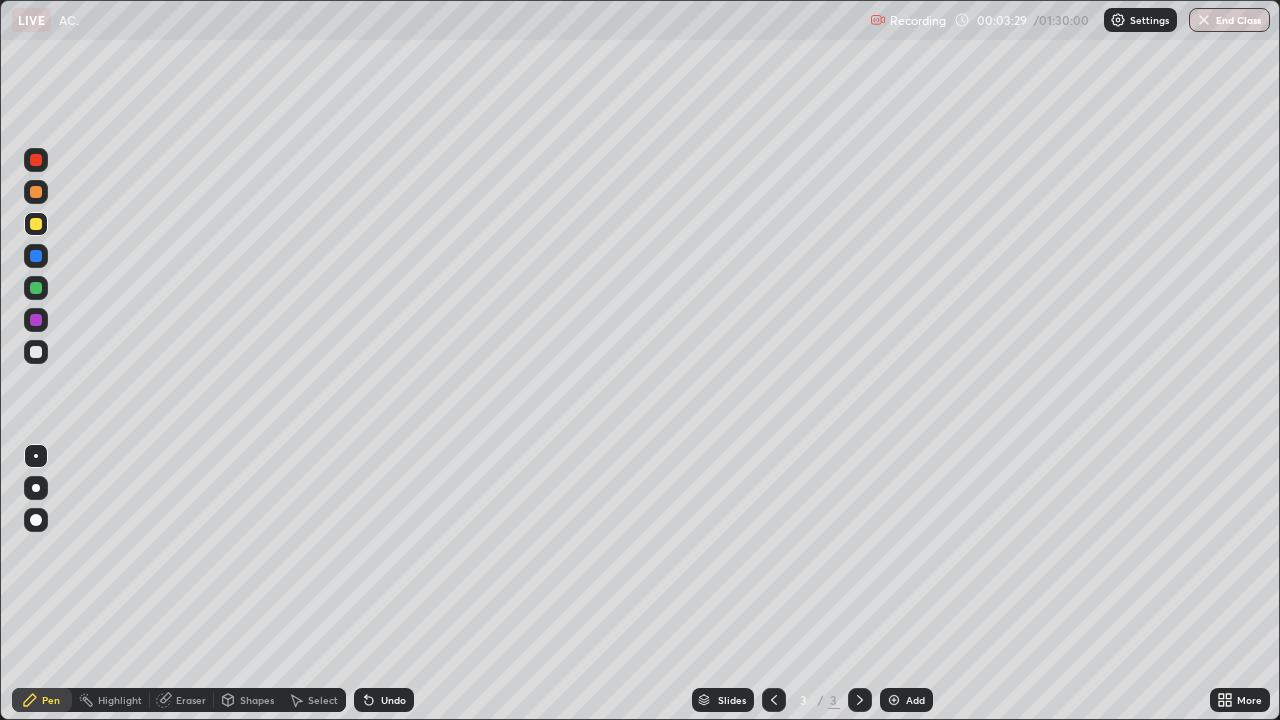 click on "Shapes" at bounding box center (257, 700) 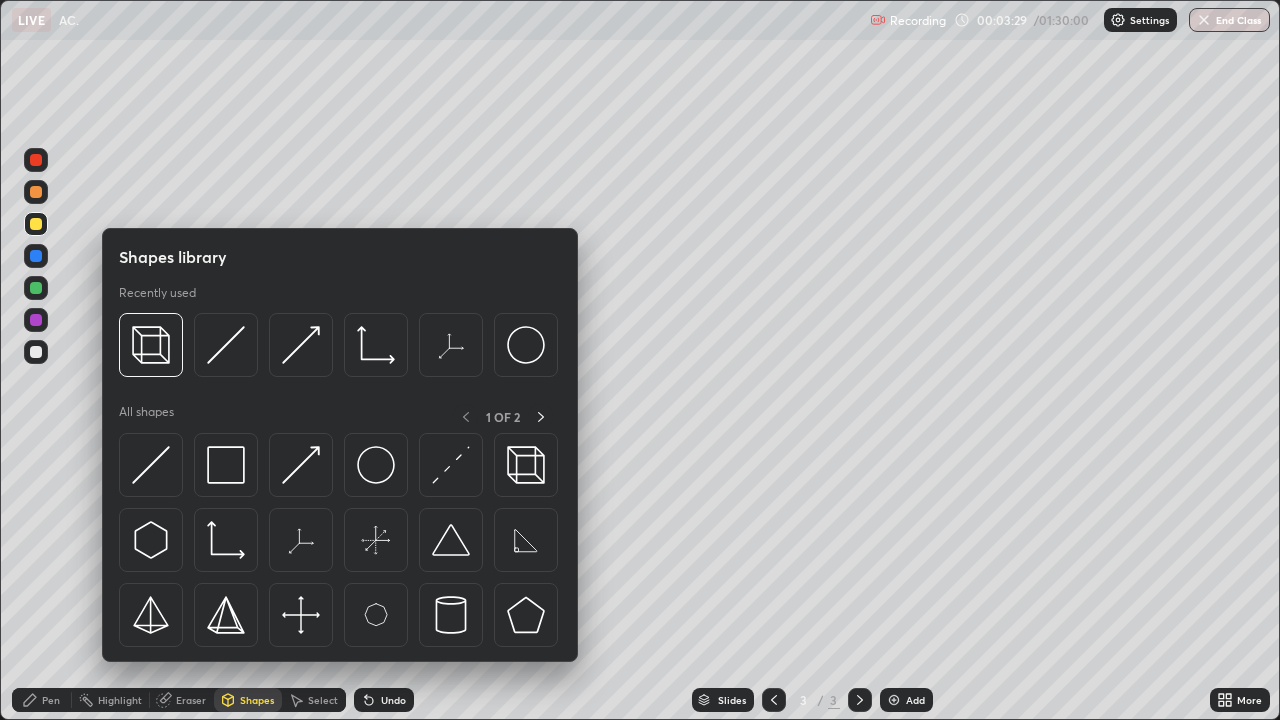 click on "Select" at bounding box center [314, 700] 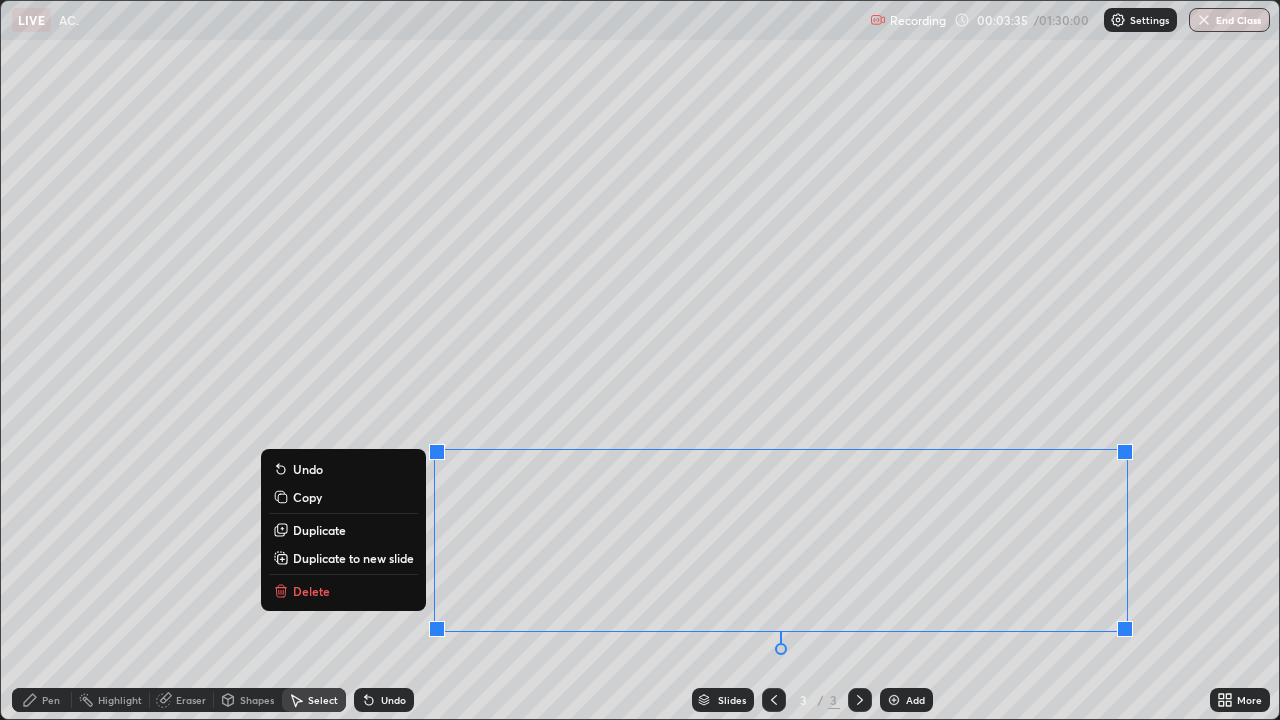 click on "Duplicate to new slide" at bounding box center (353, 558) 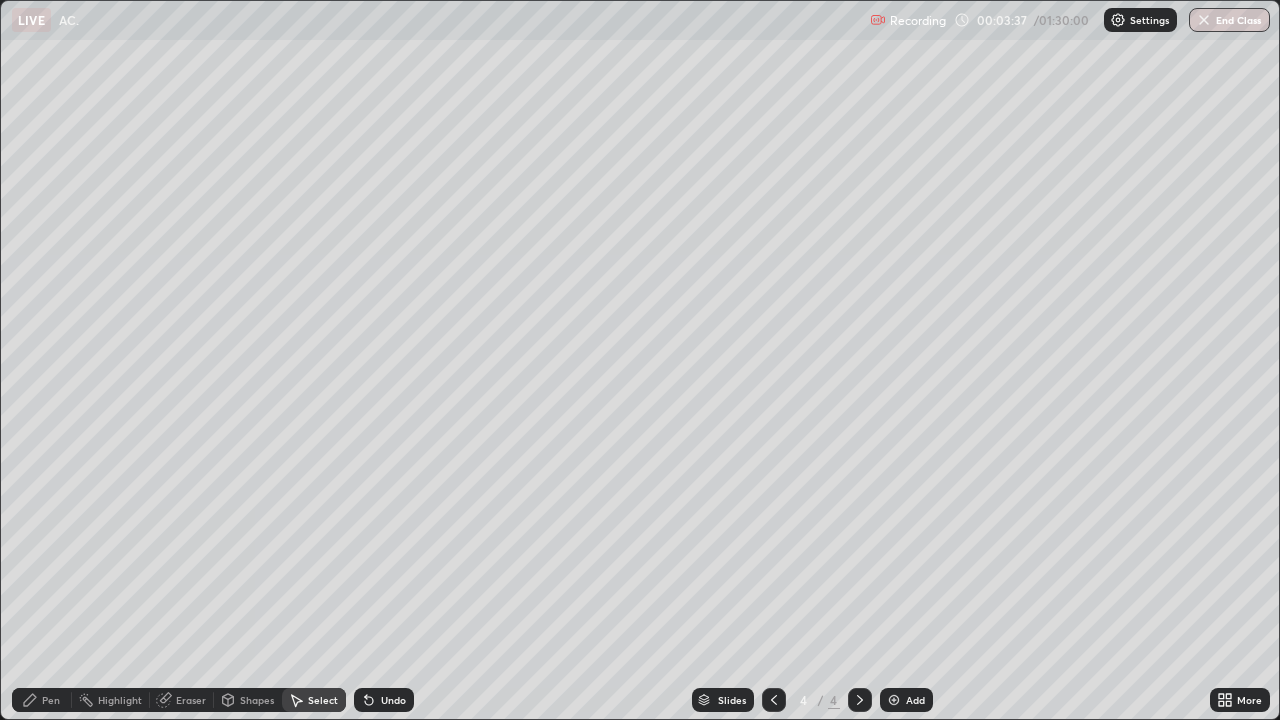 click on "Select" at bounding box center [314, 700] 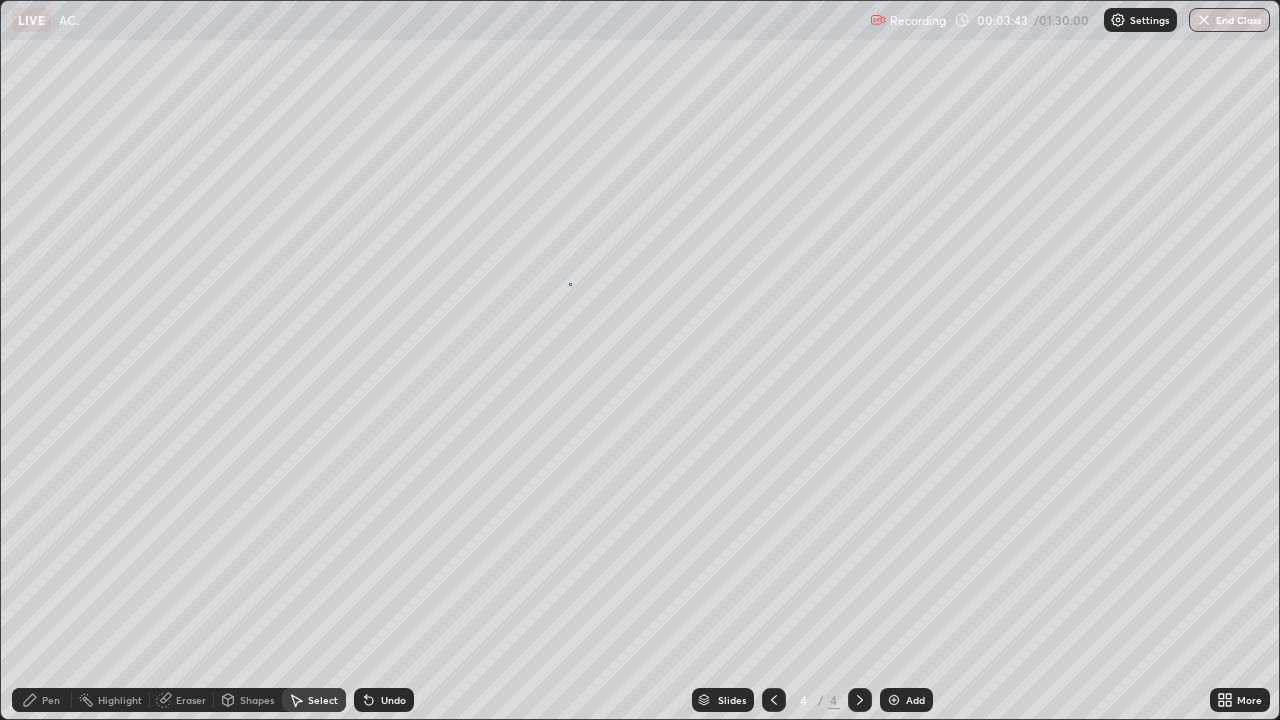 click on "0 ° Undo Copy Duplicate Duplicate to new slide Delete" at bounding box center [640, 360] 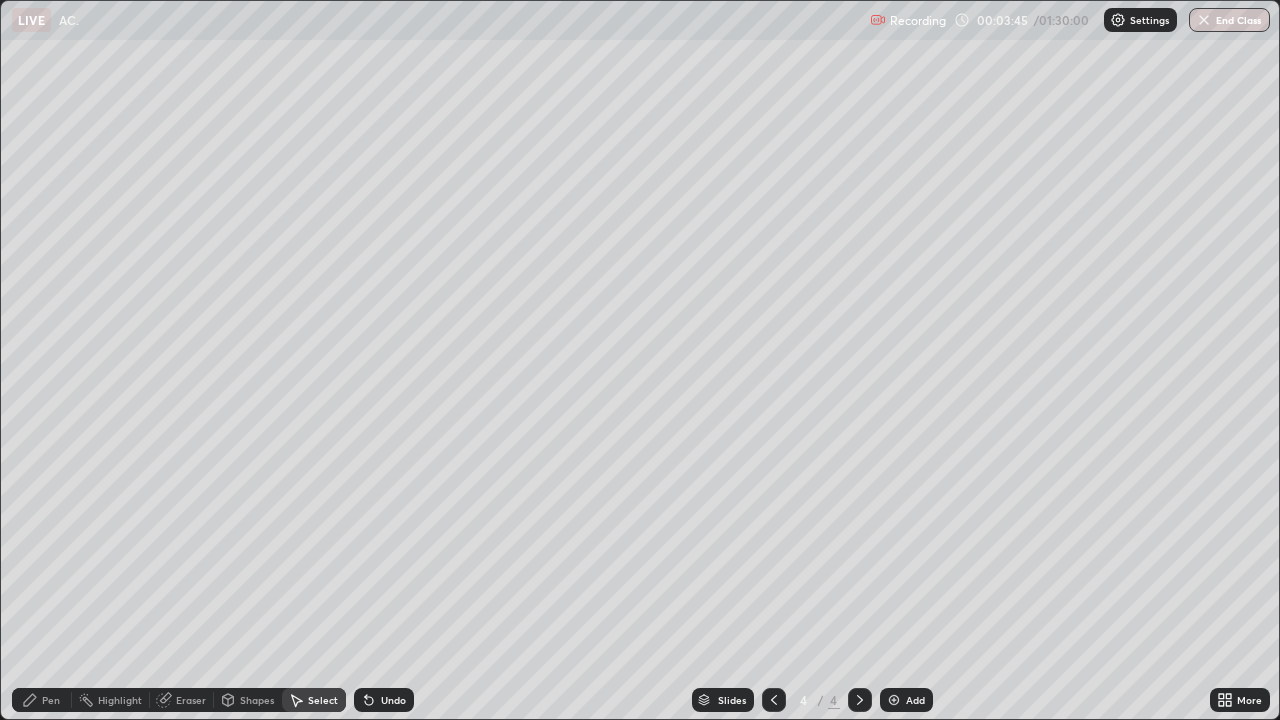 click 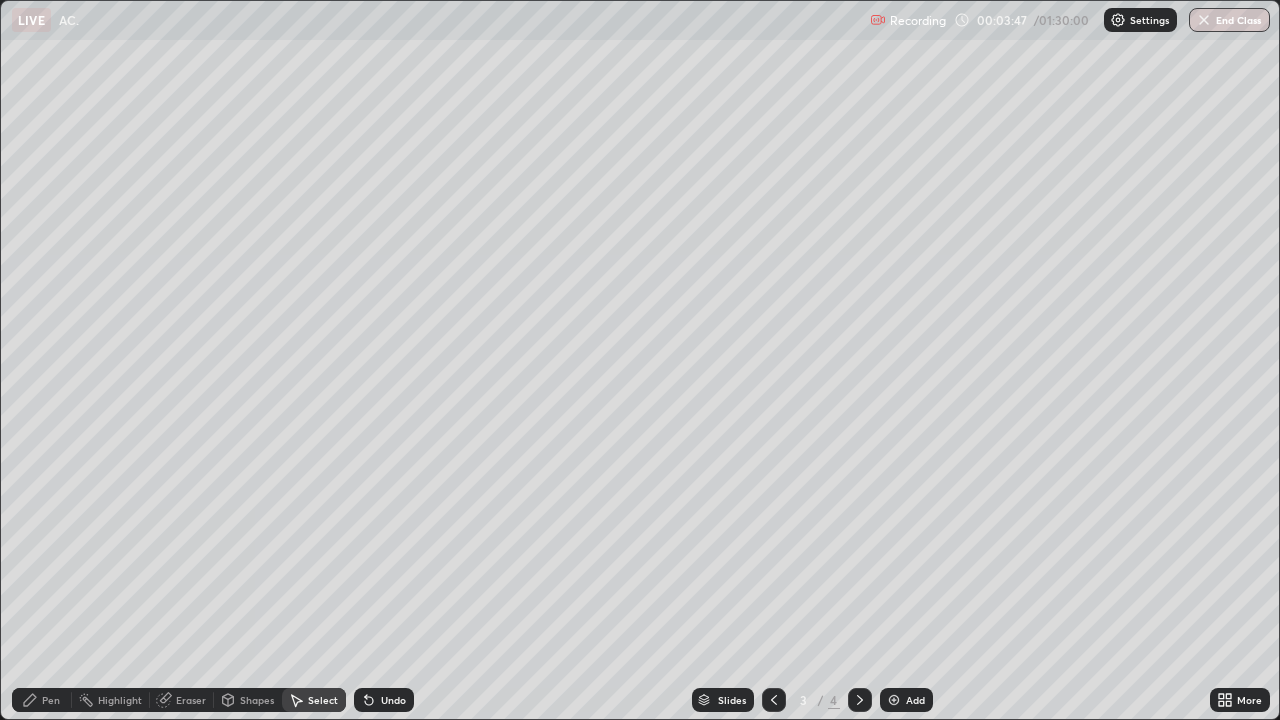 click 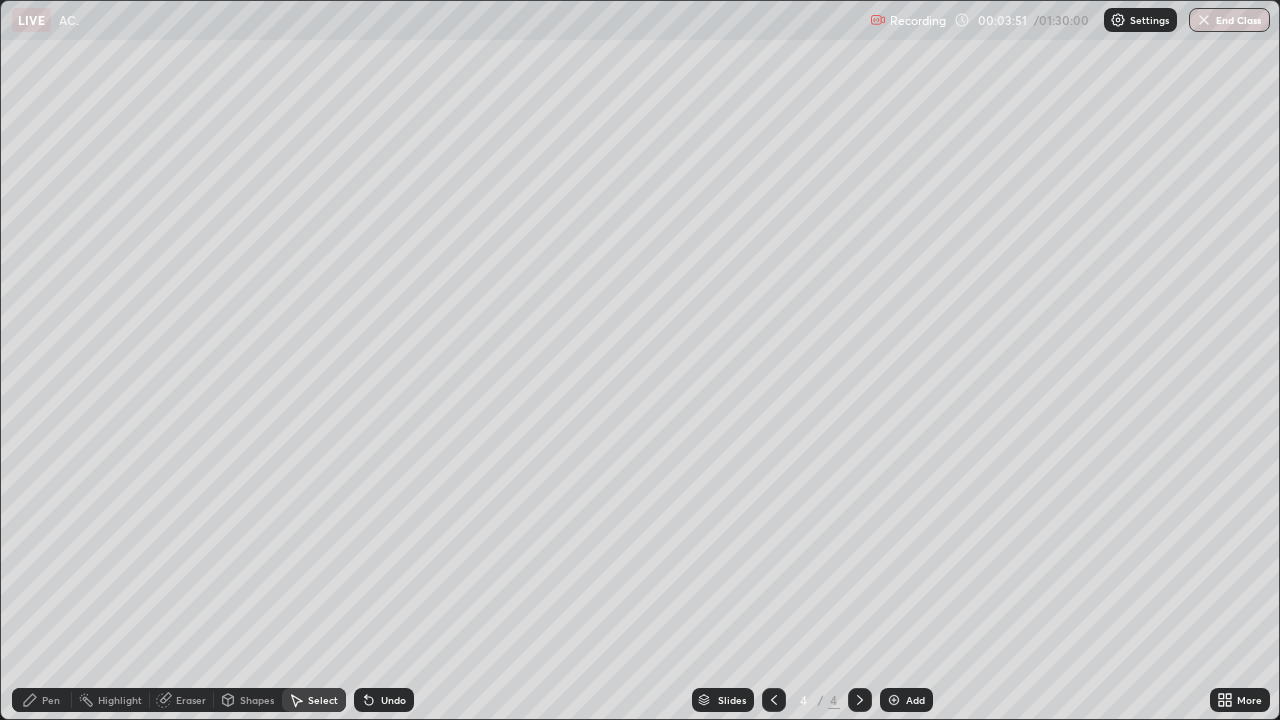click 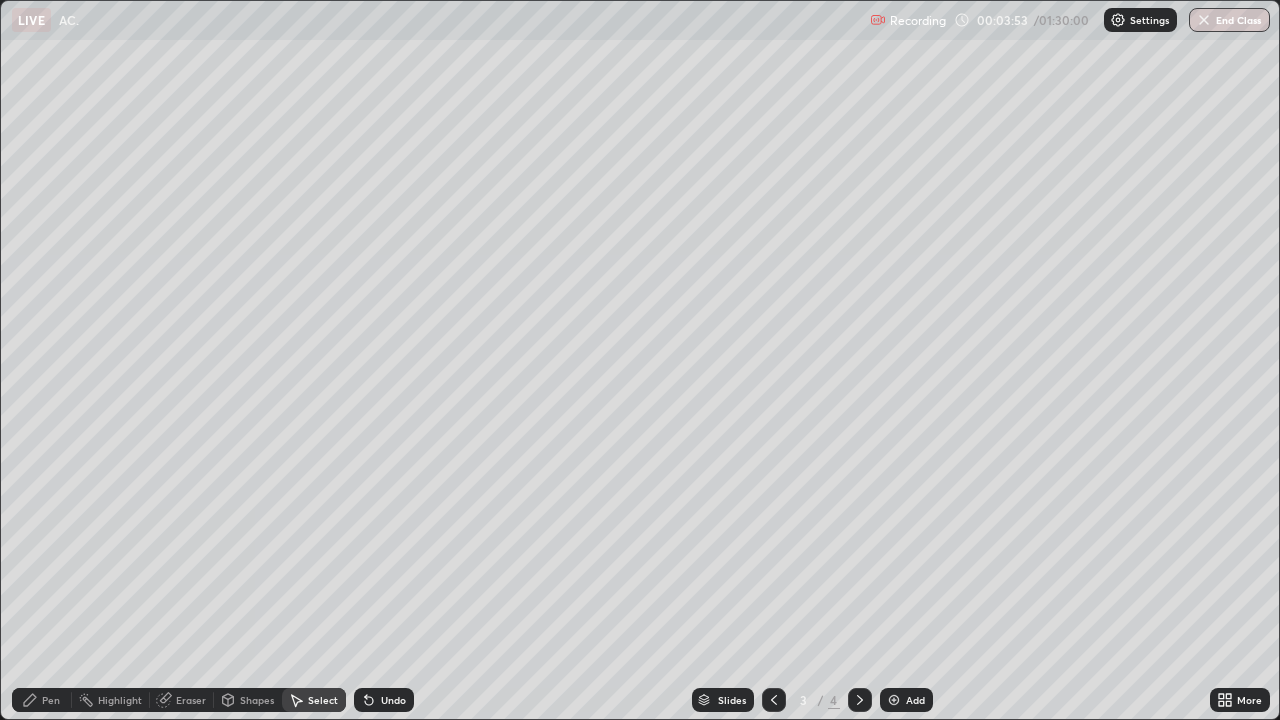 click at bounding box center (860, 700) 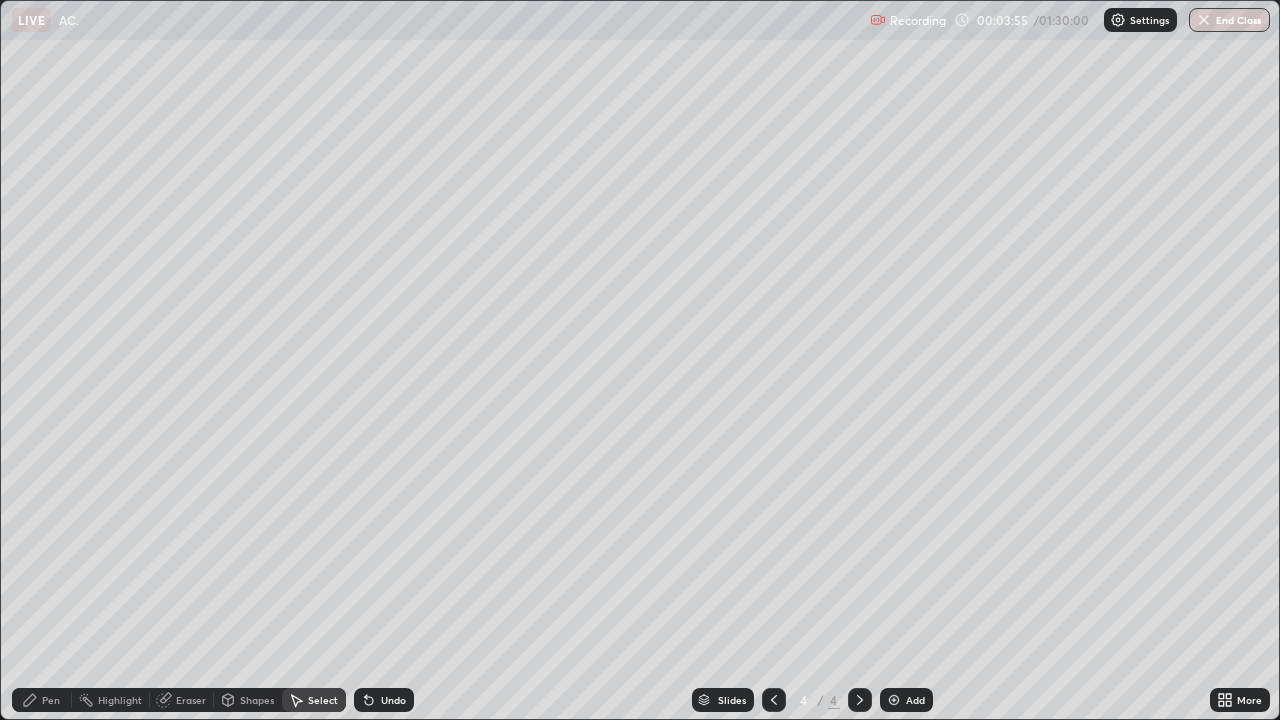 click on "0 ° Undo Copy Duplicate Duplicate to new slide Delete" at bounding box center (640, 360) 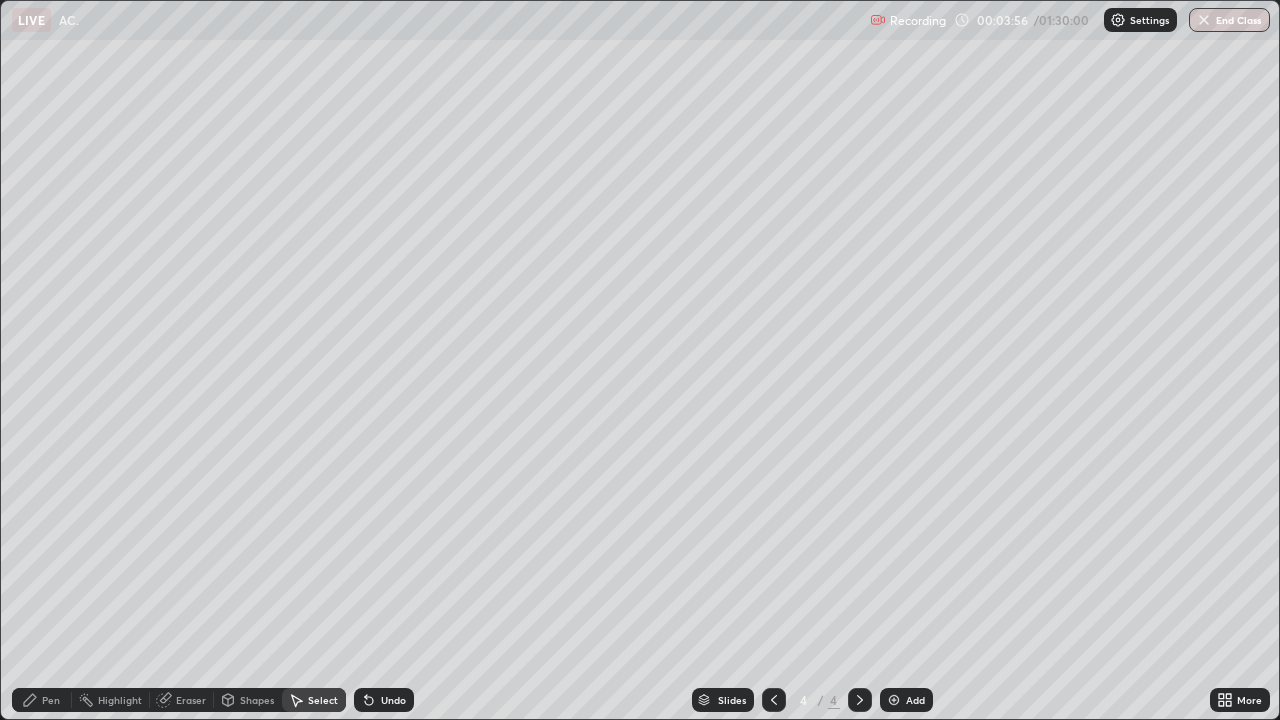 click on "Pen" at bounding box center (42, 700) 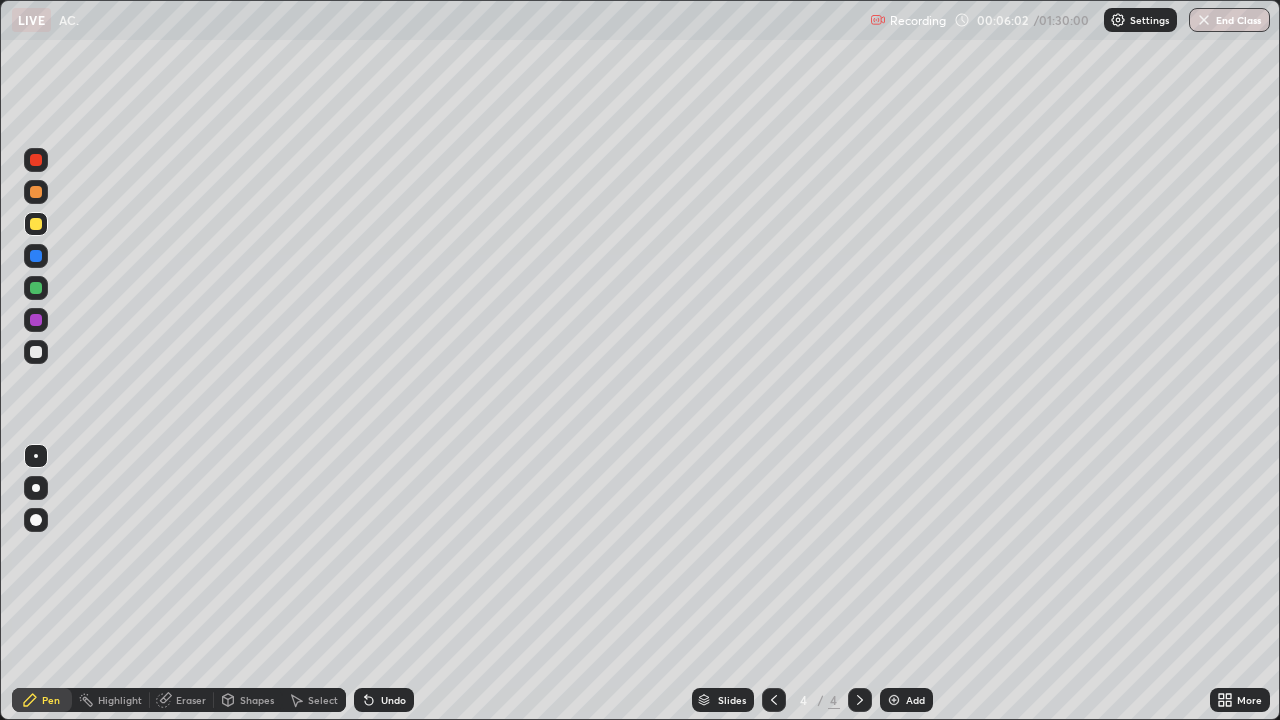 click on "Undo" at bounding box center (393, 700) 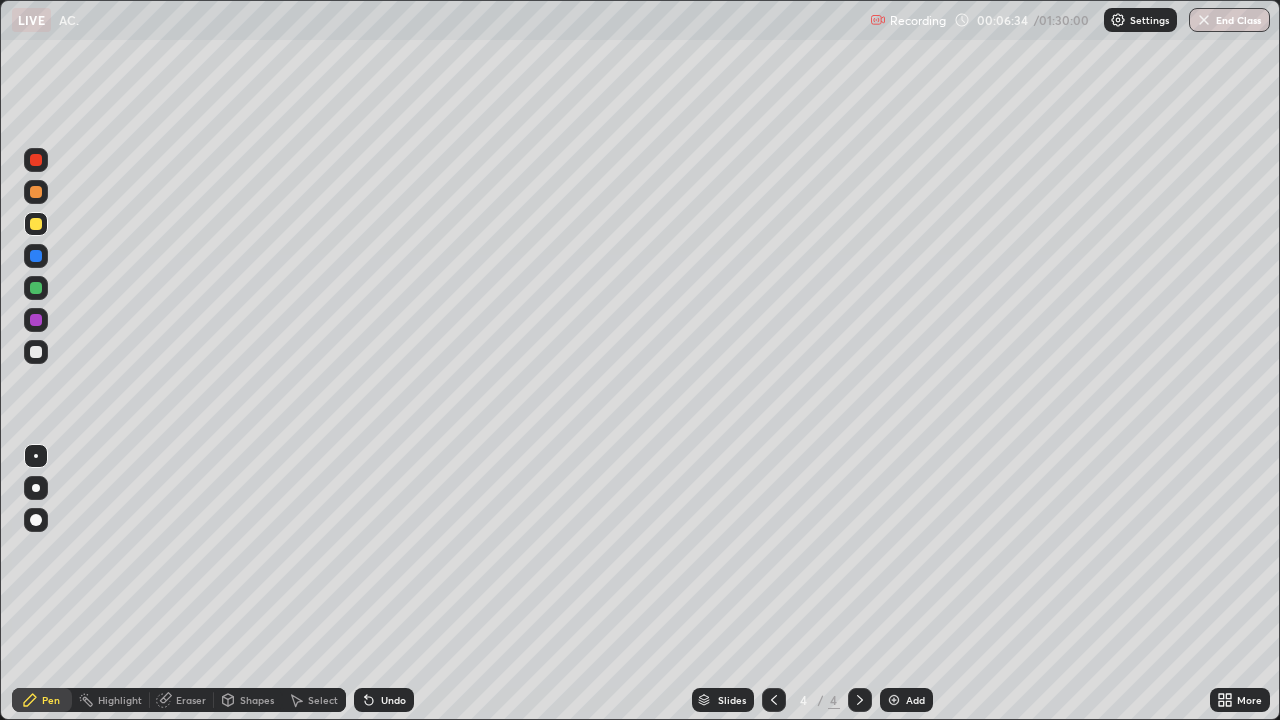 click at bounding box center (894, 700) 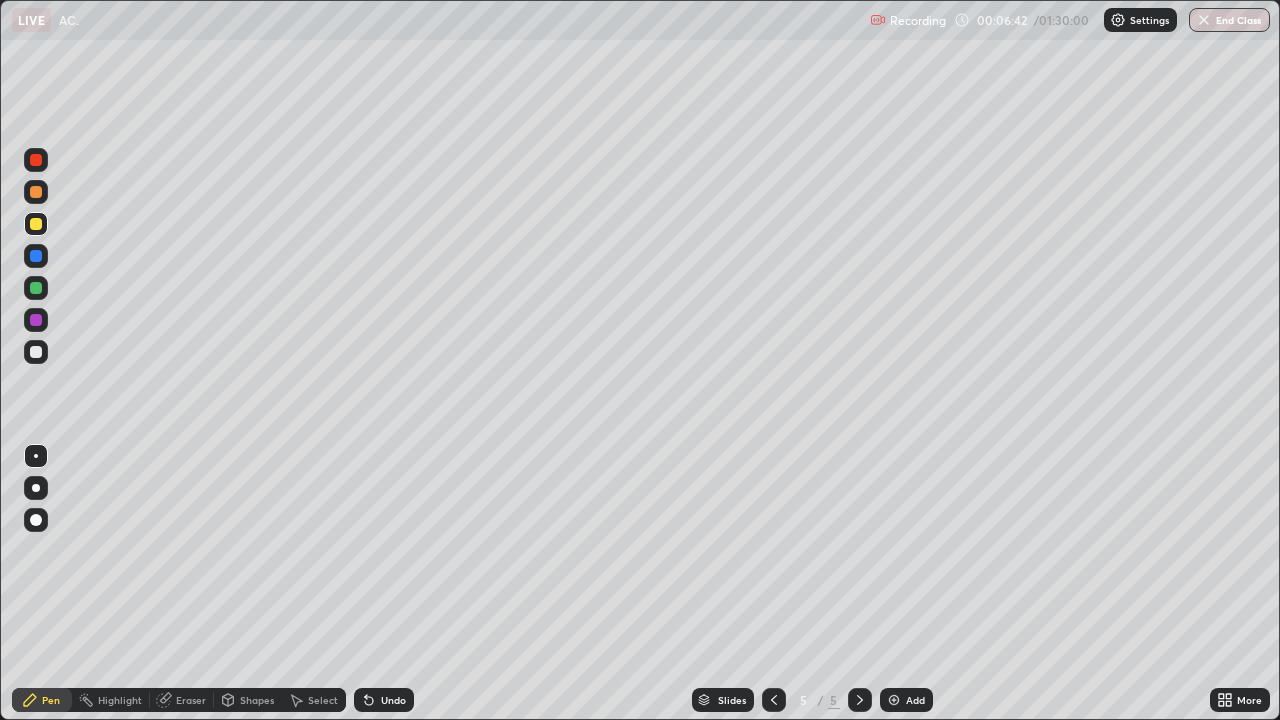 click 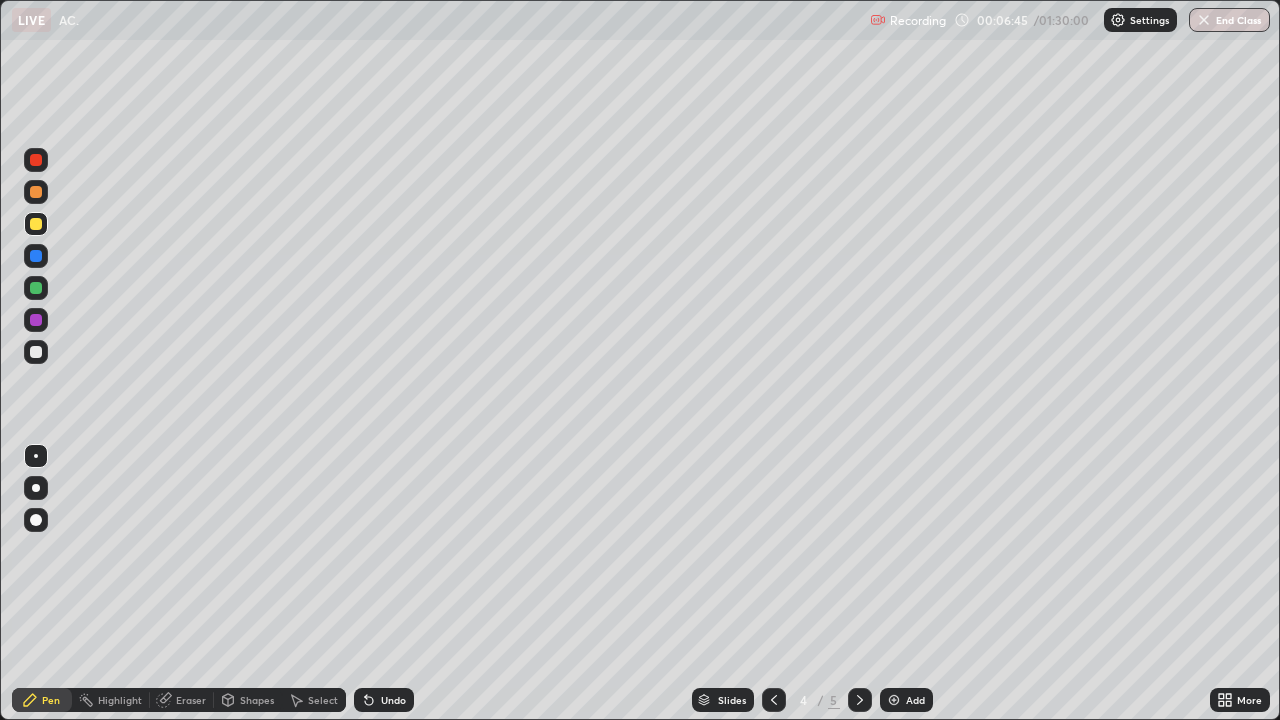 click 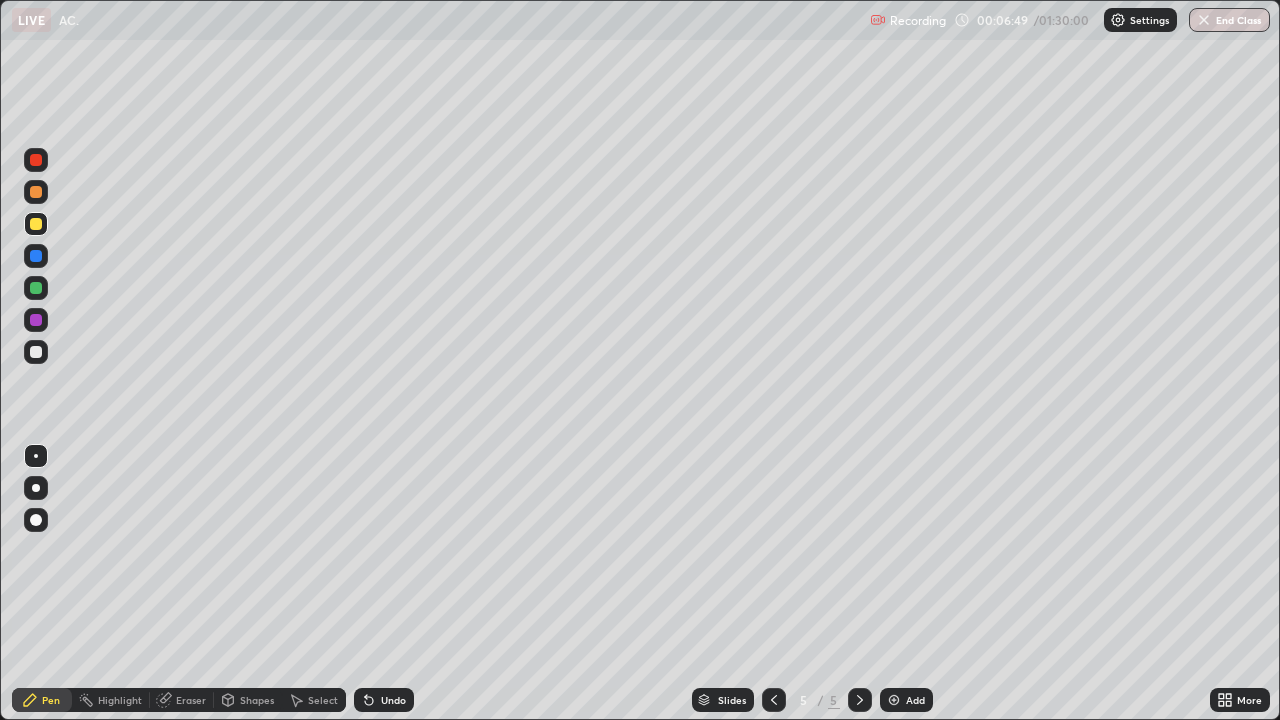 click 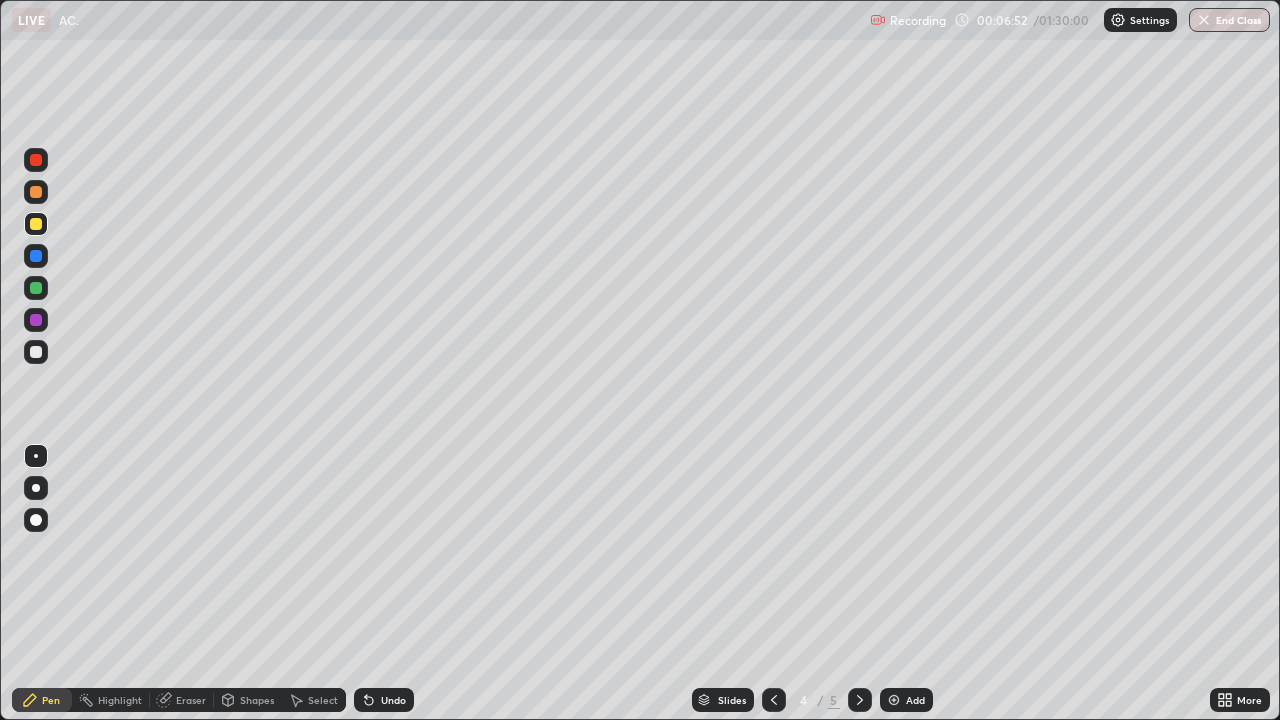 click 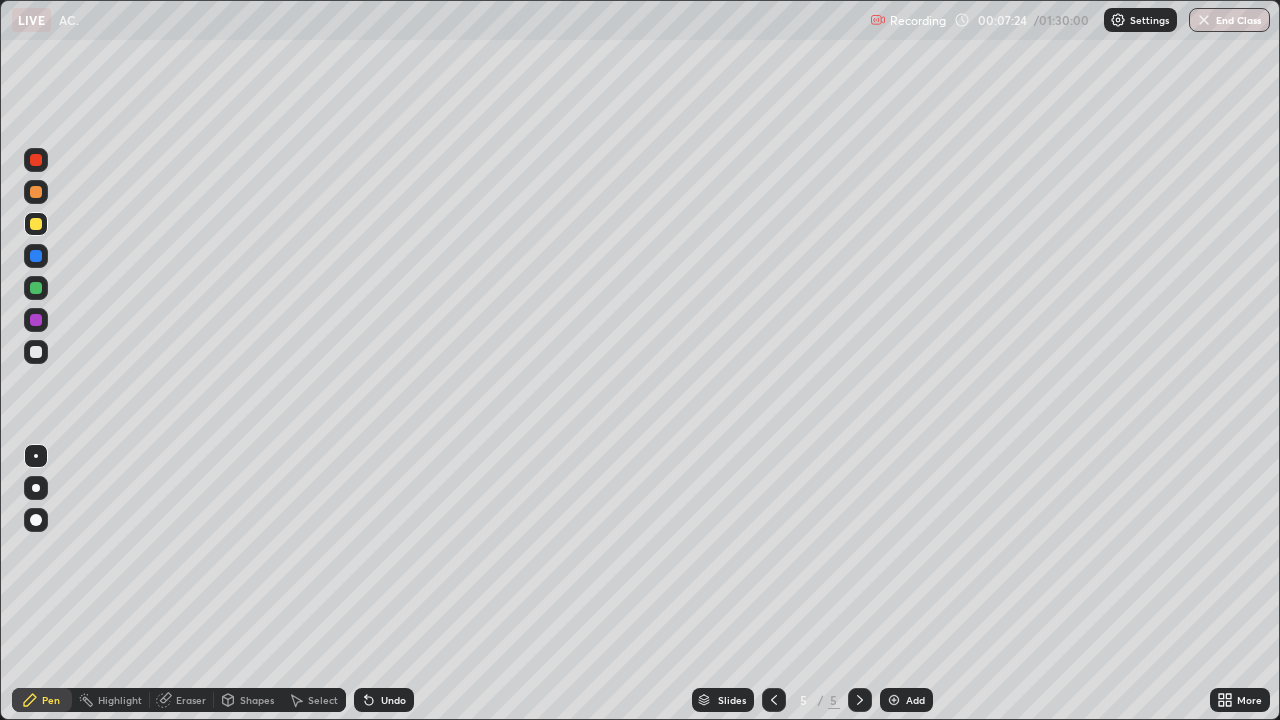 click at bounding box center [36, 320] 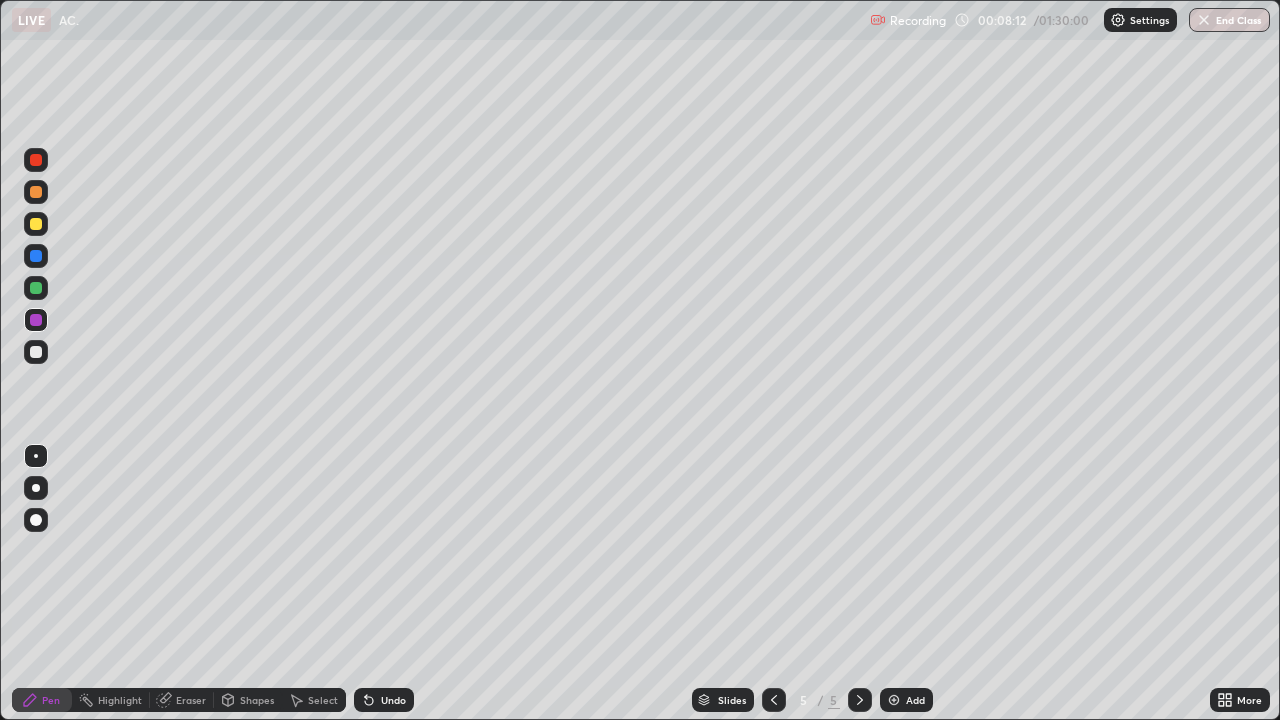 click at bounding box center (36, 192) 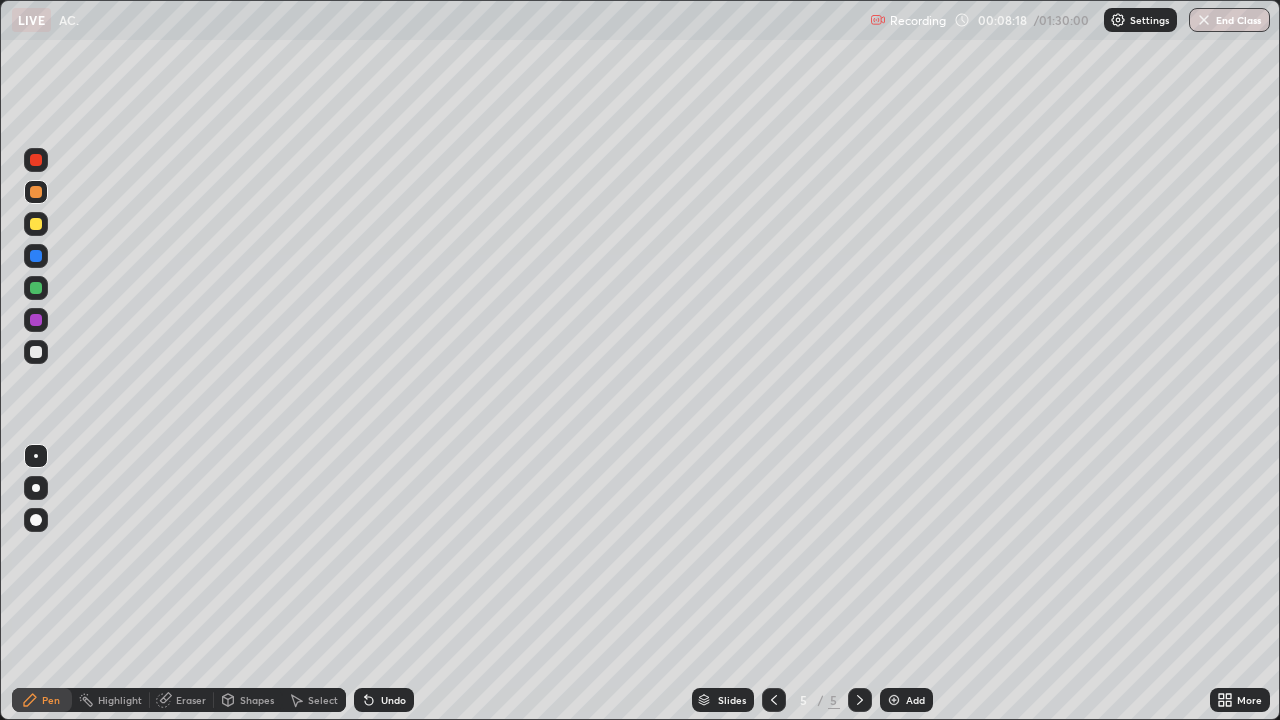 click on "Undo" at bounding box center [393, 700] 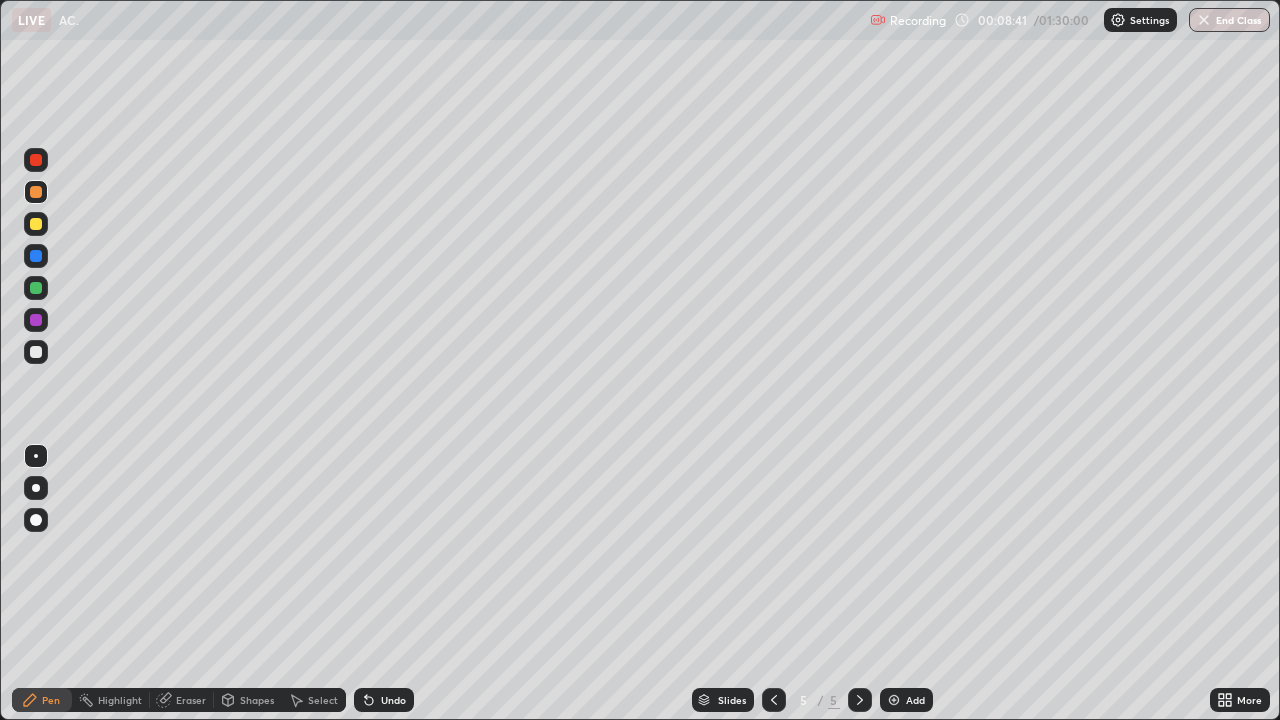 click at bounding box center (36, 224) 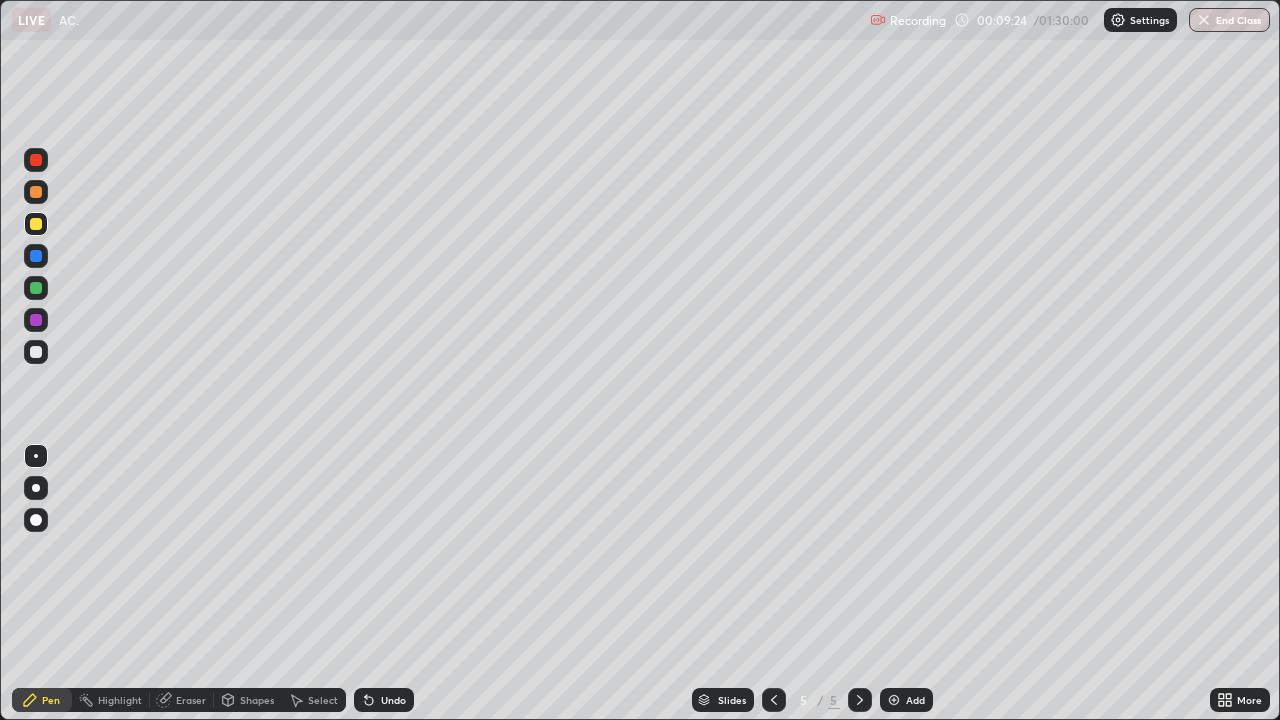 click at bounding box center (36, 288) 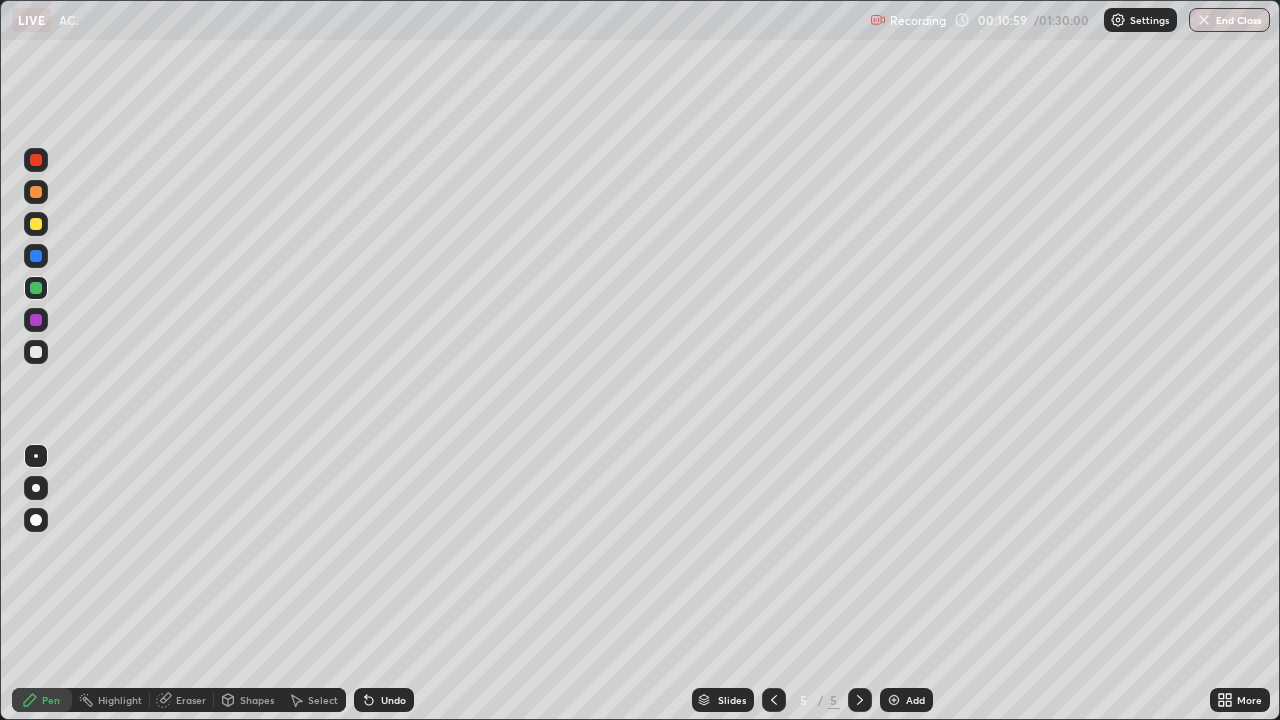 click on "Add" at bounding box center (915, 700) 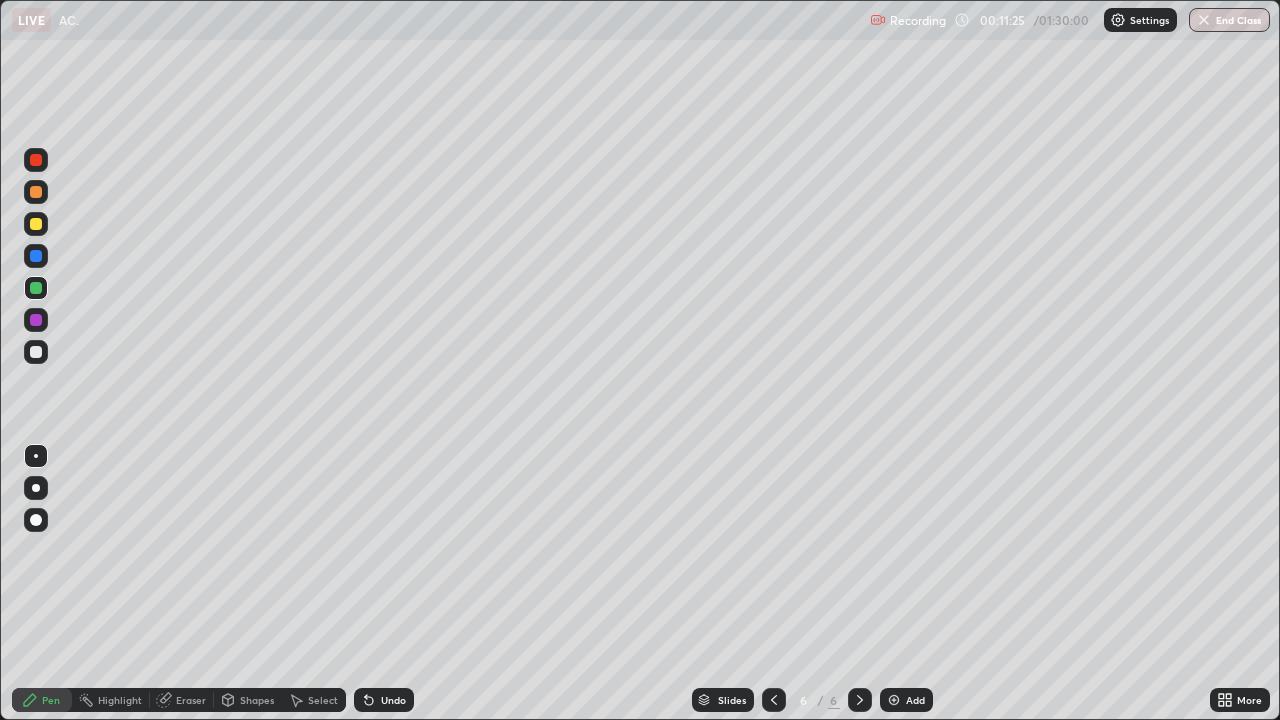 click 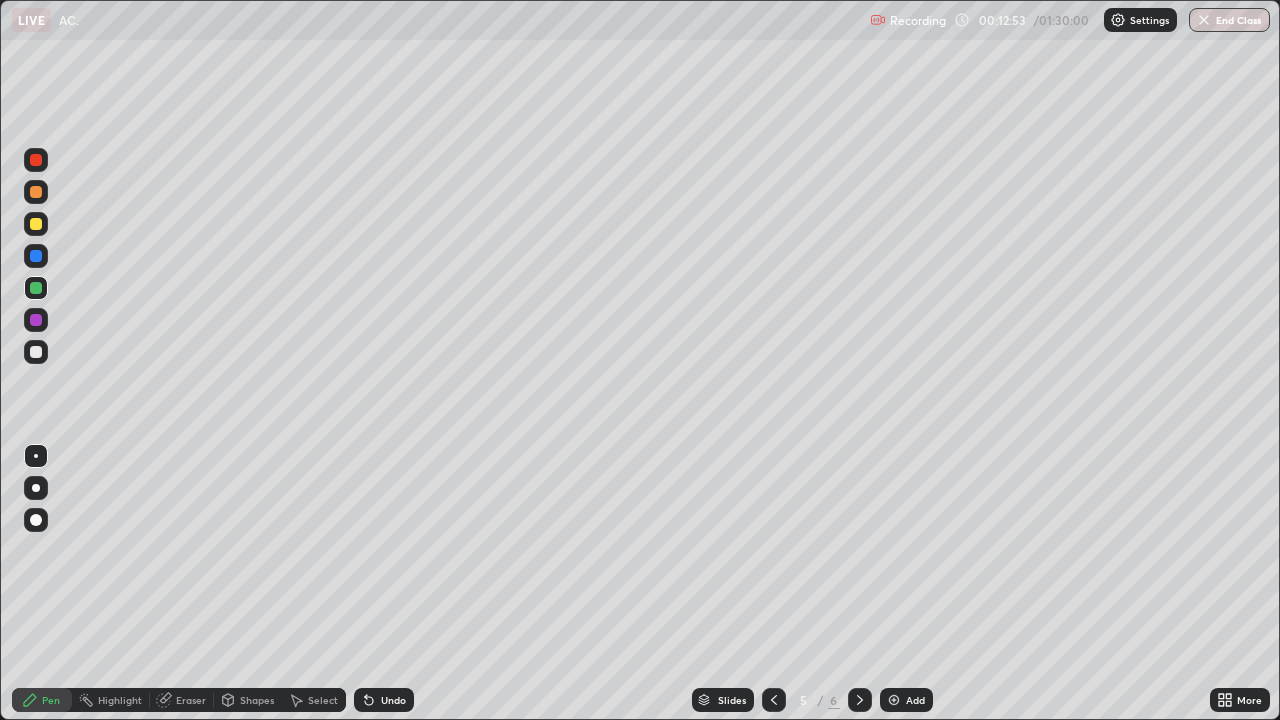 click 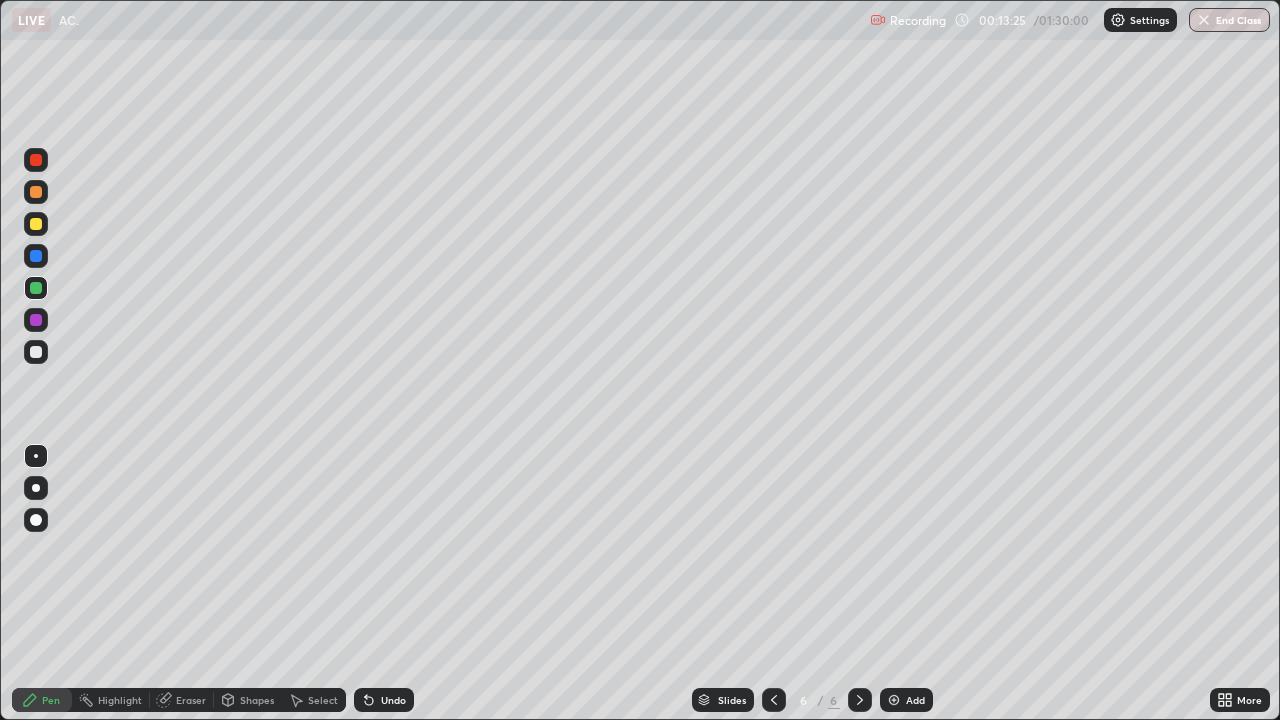 click at bounding box center [36, 224] 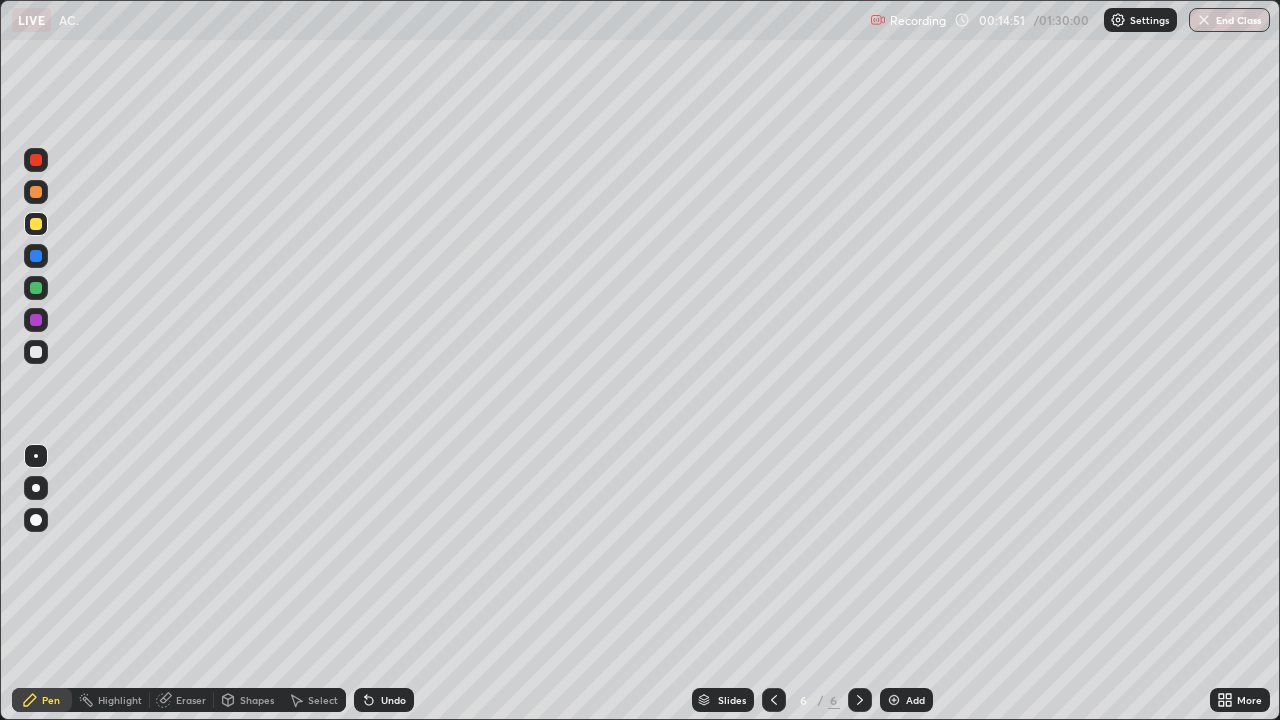 click at bounding box center (36, 160) 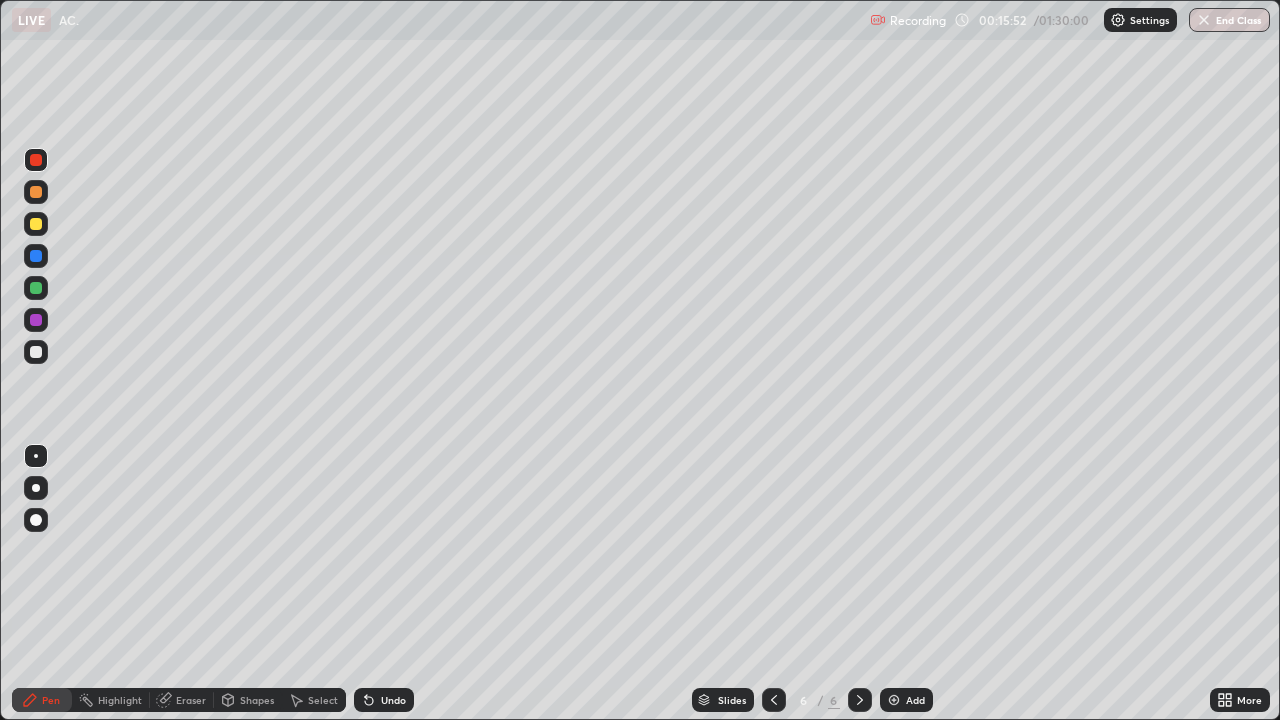 click on "Undo" at bounding box center [384, 700] 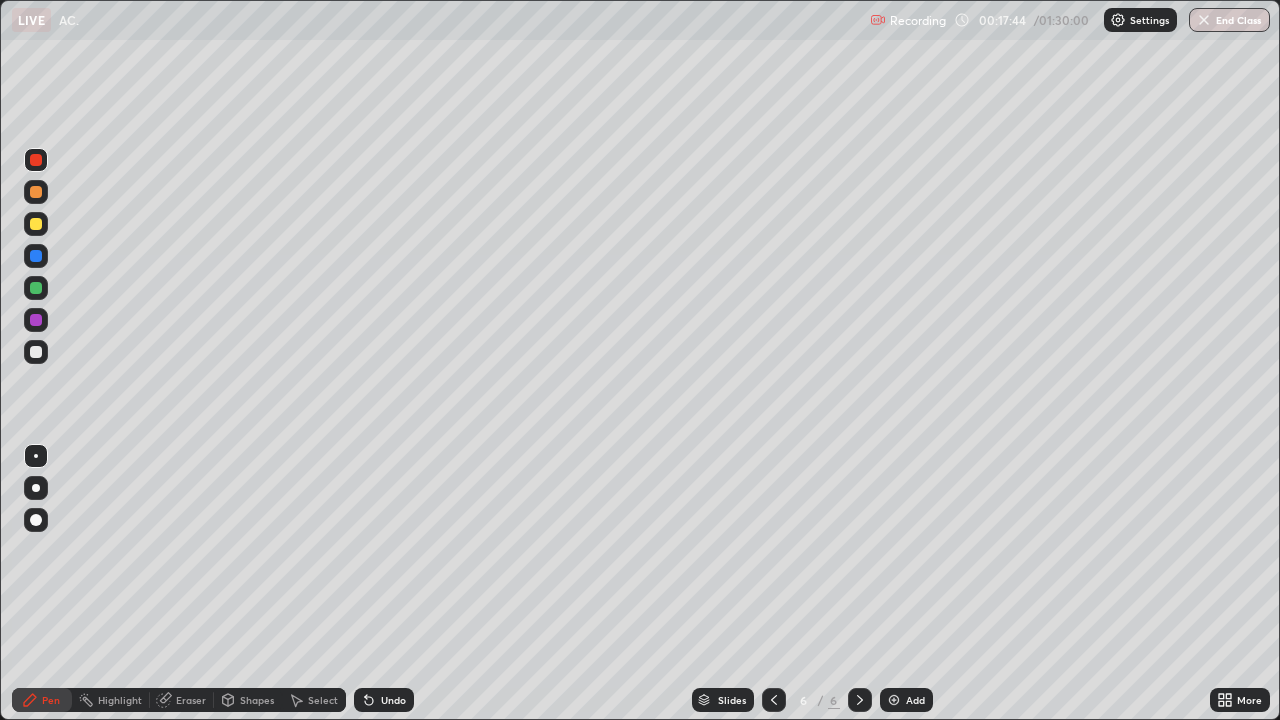 click at bounding box center (894, 700) 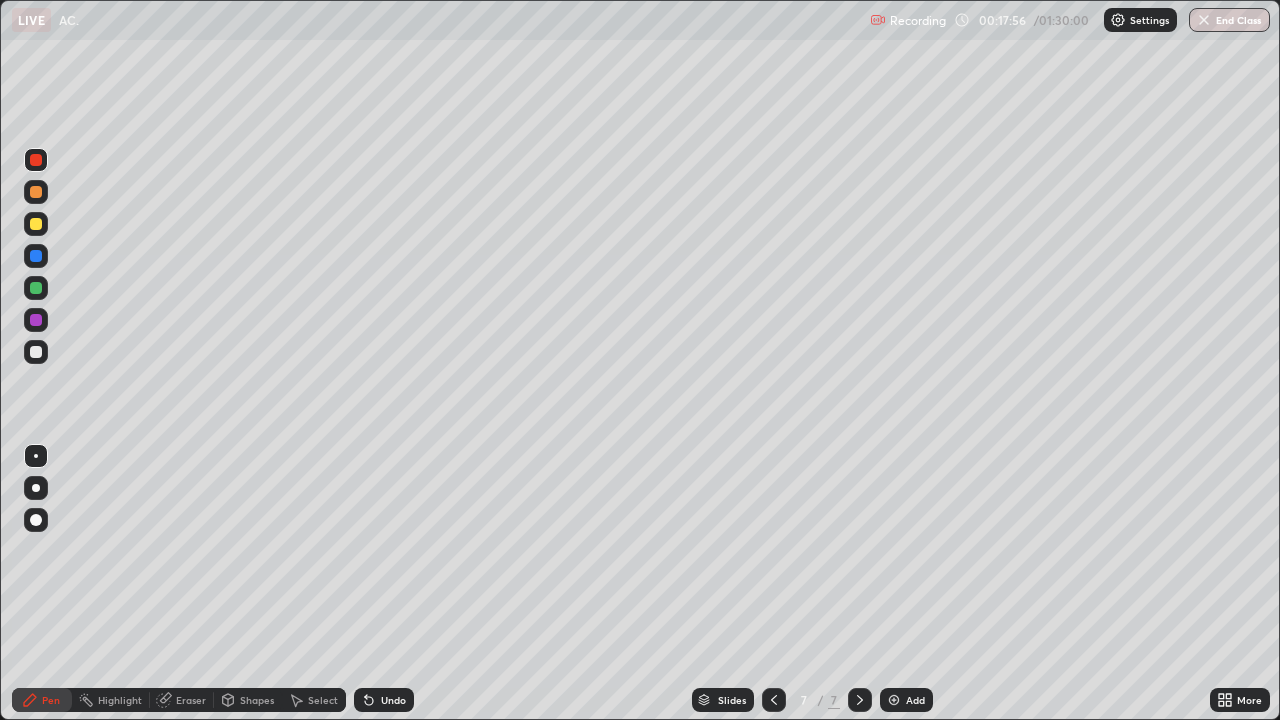 click at bounding box center (36, 256) 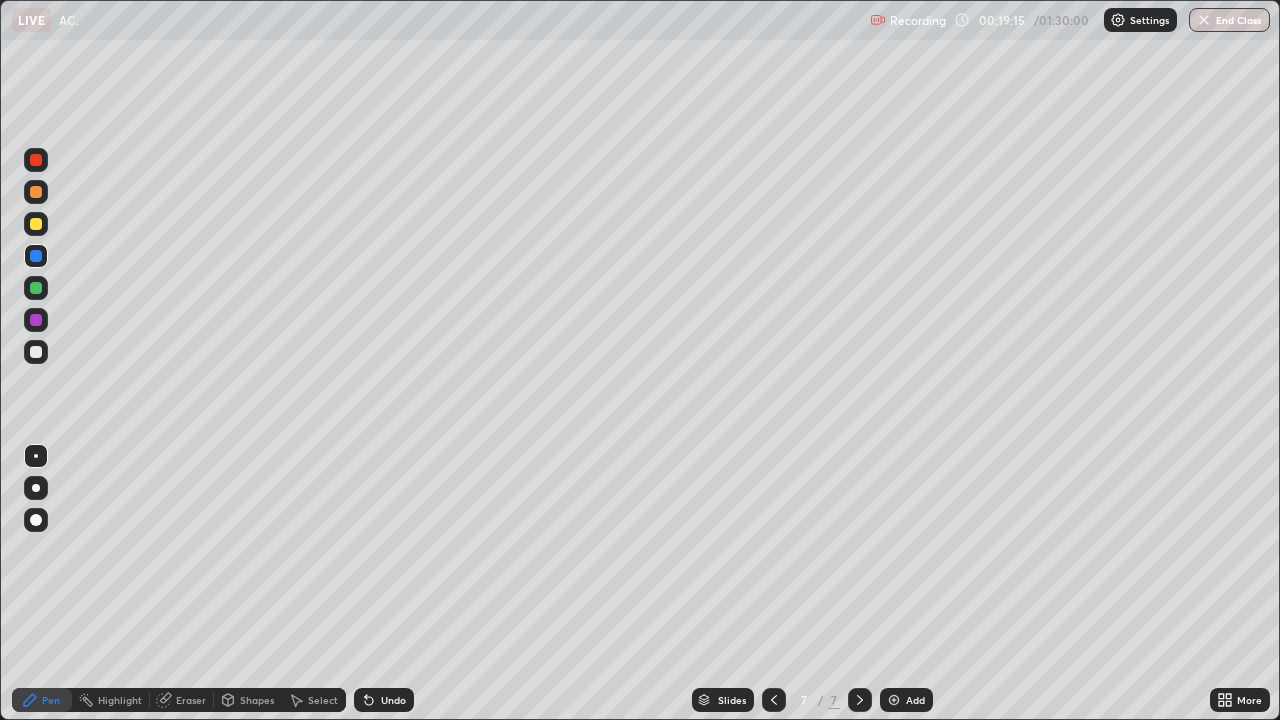 click at bounding box center [36, 224] 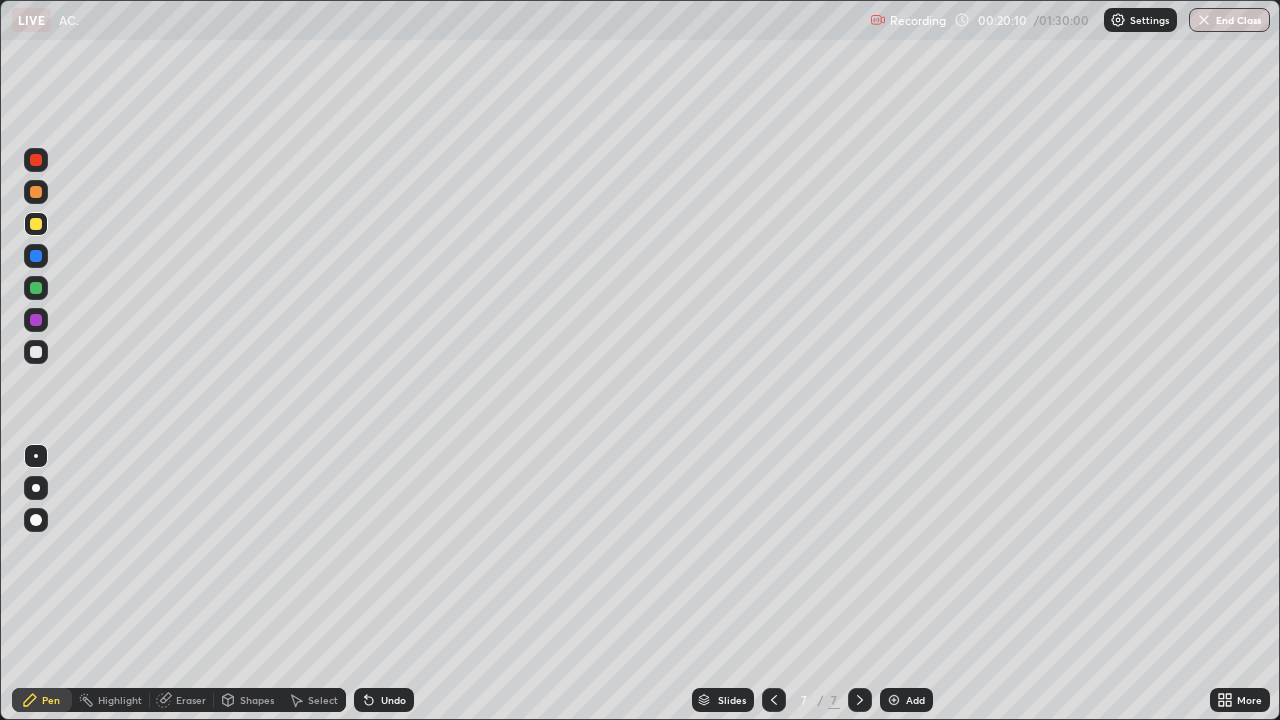 click on "More" at bounding box center [1240, 700] 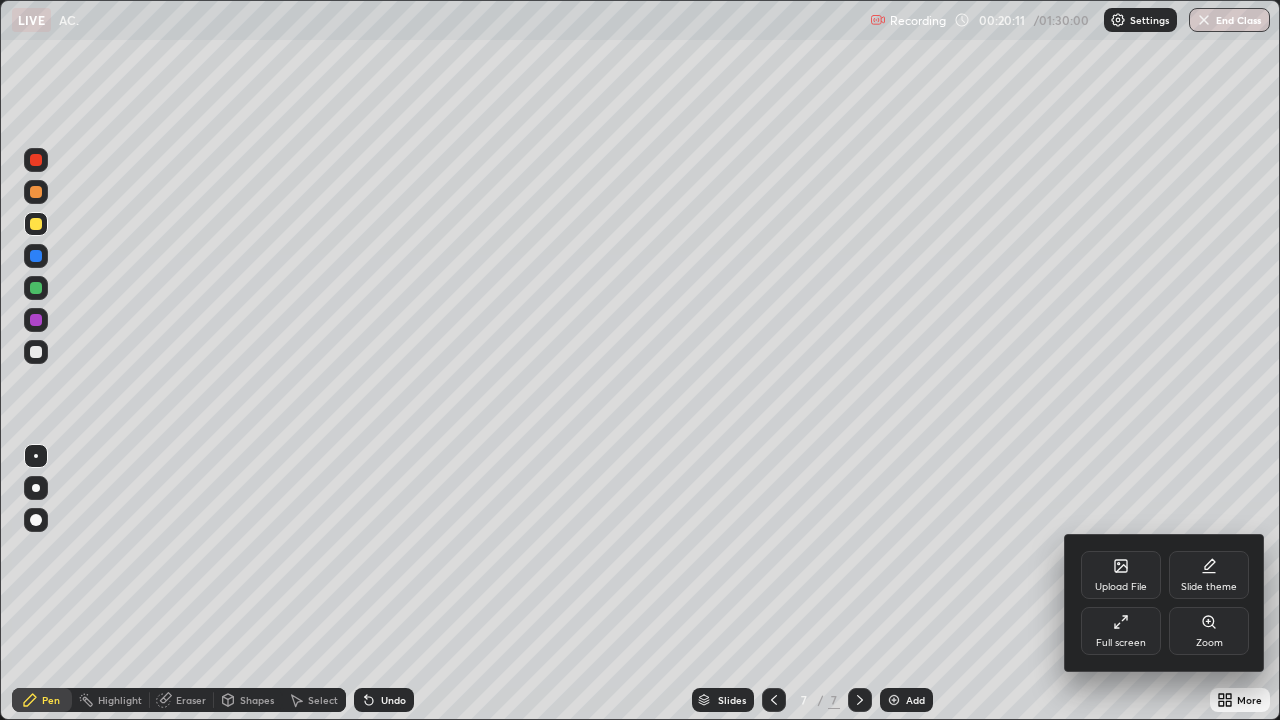 click at bounding box center (640, 360) 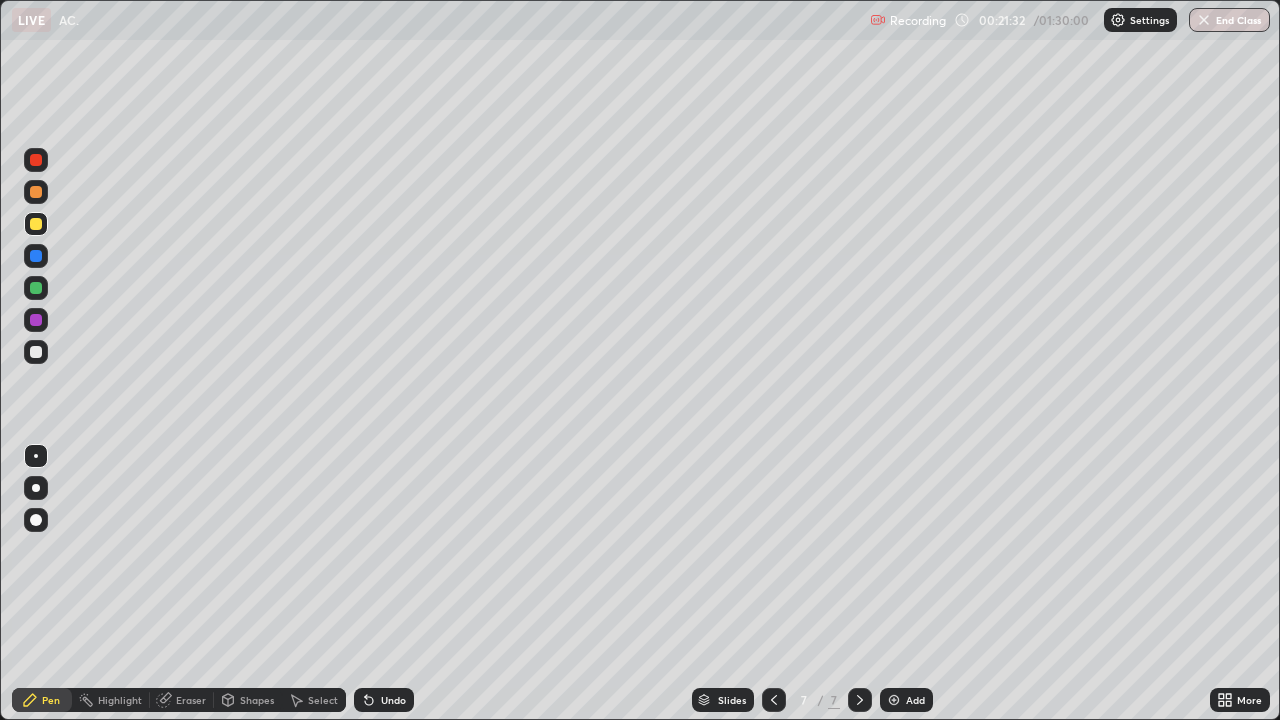 click at bounding box center [894, 700] 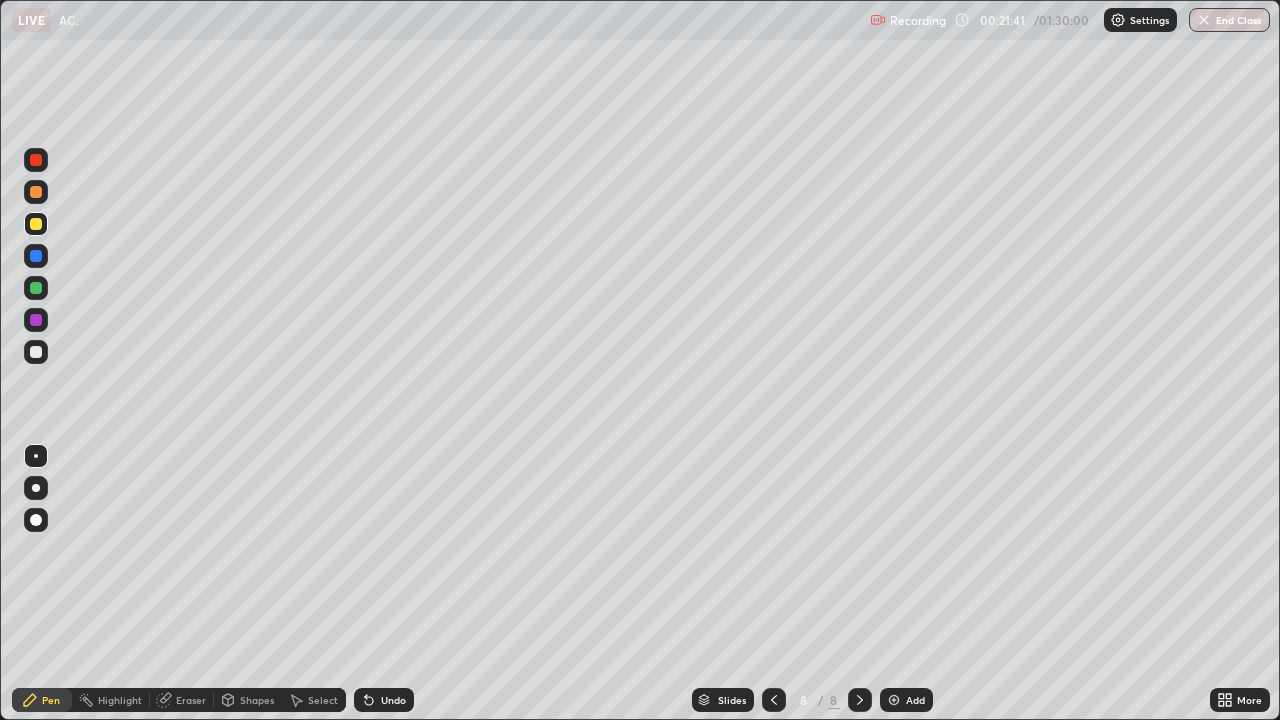 click at bounding box center [36, 256] 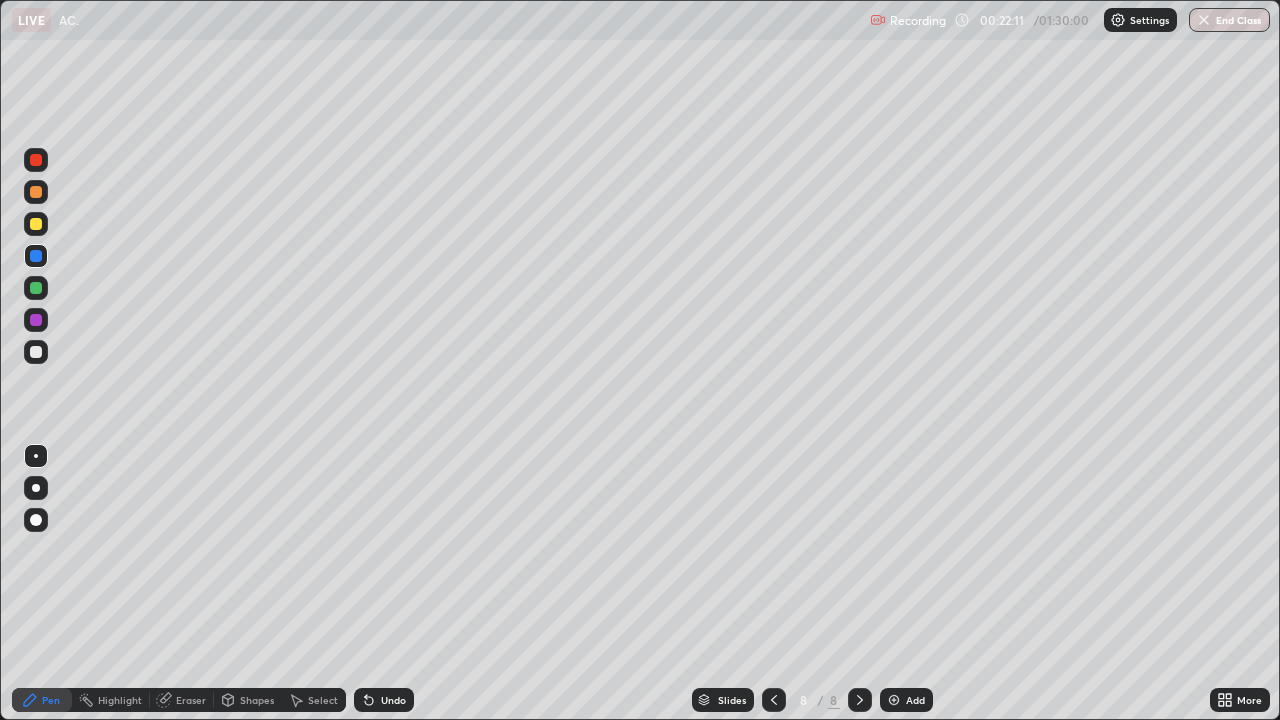 click at bounding box center (36, 288) 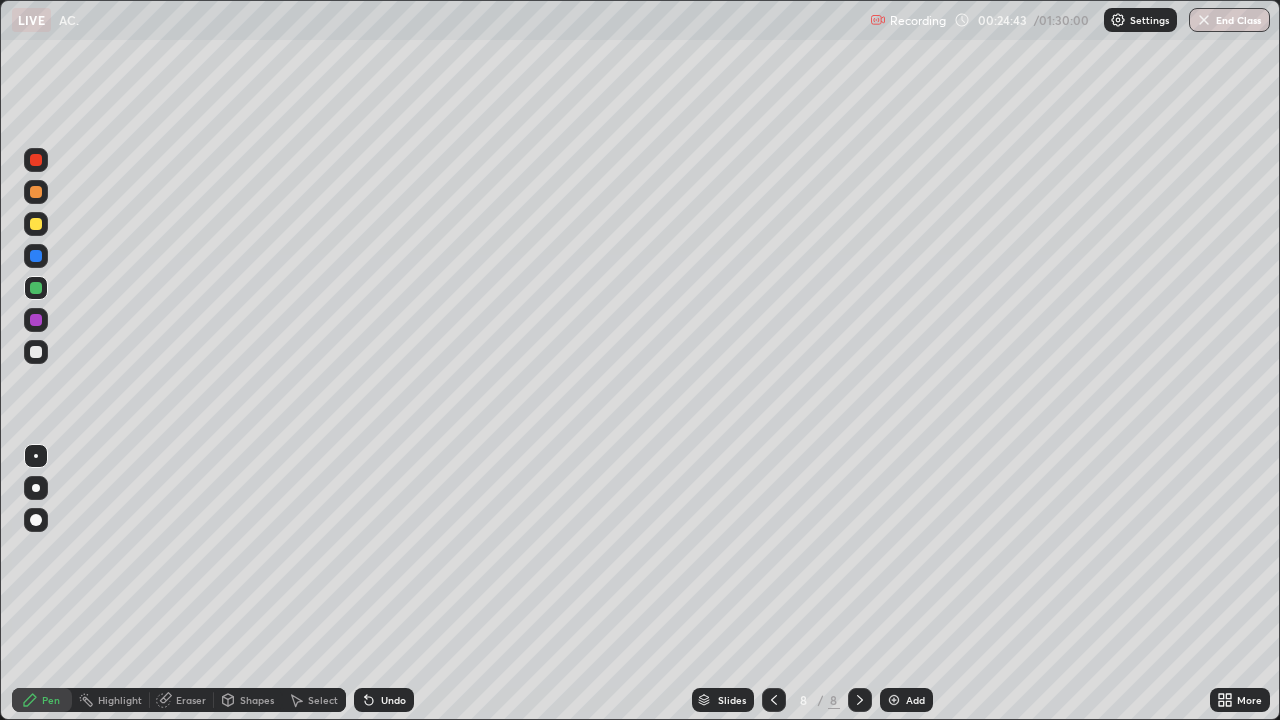 click 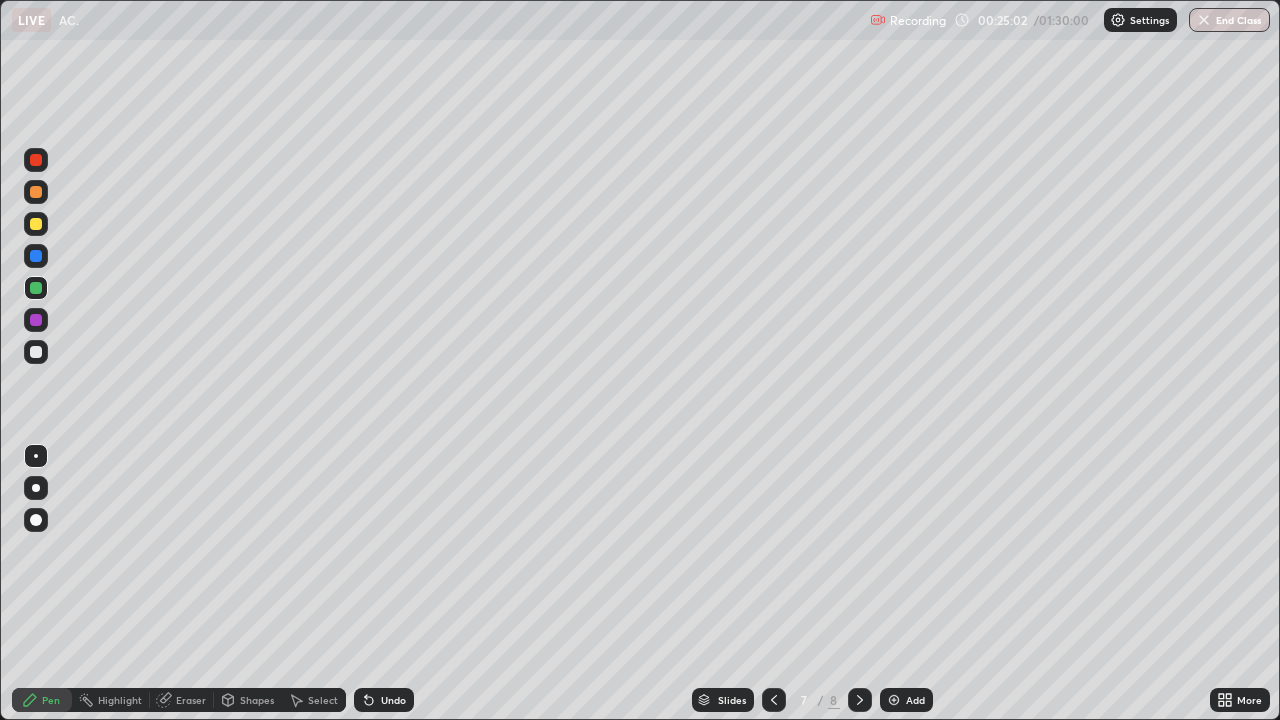 click on "Undo" at bounding box center (393, 700) 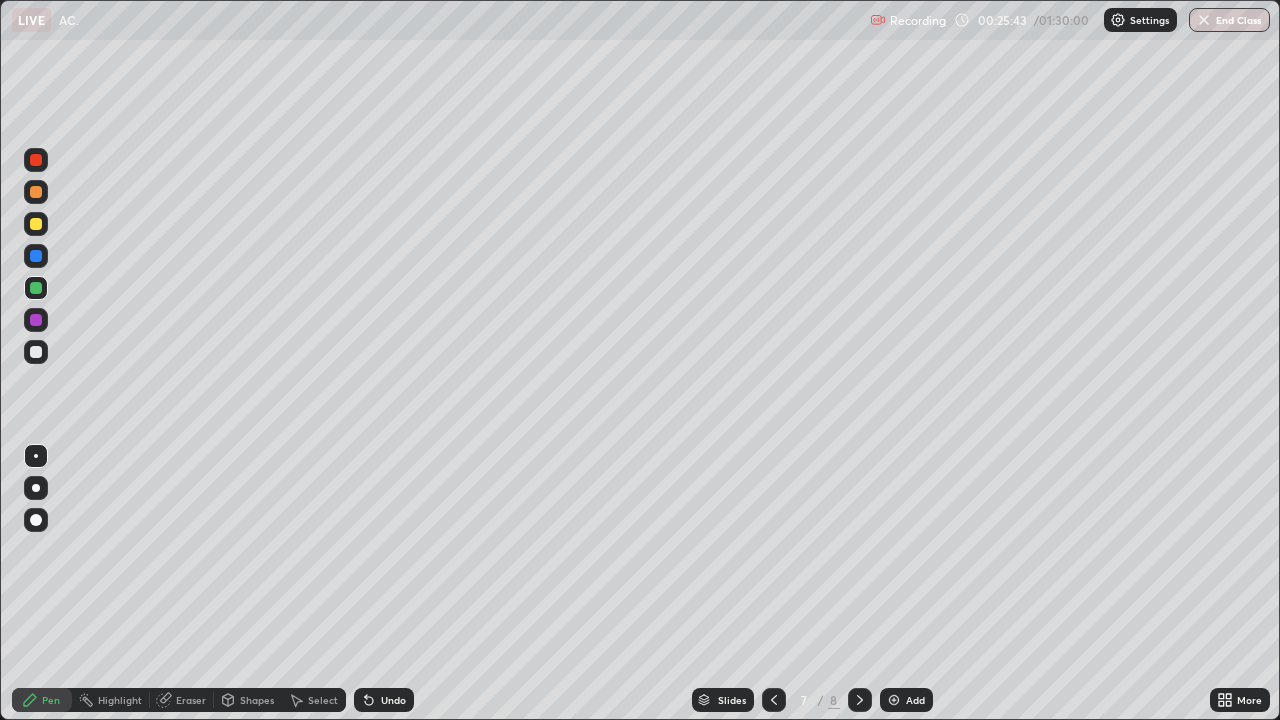 click 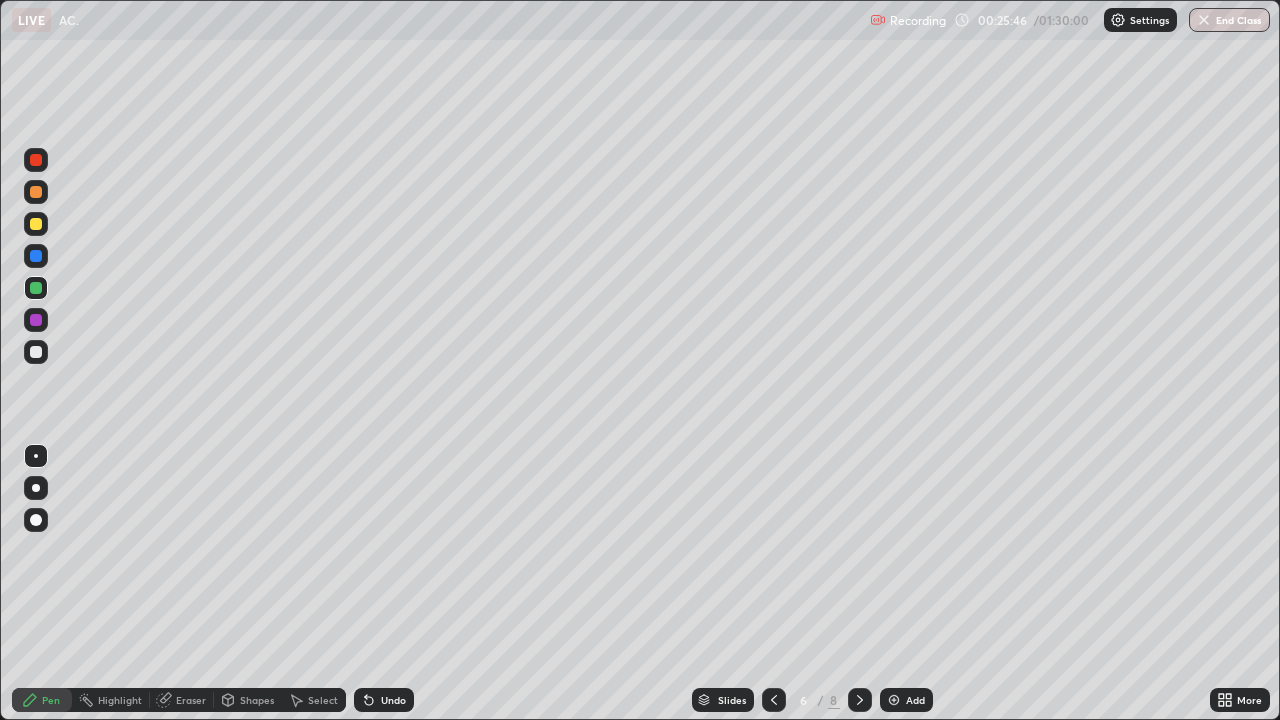 click 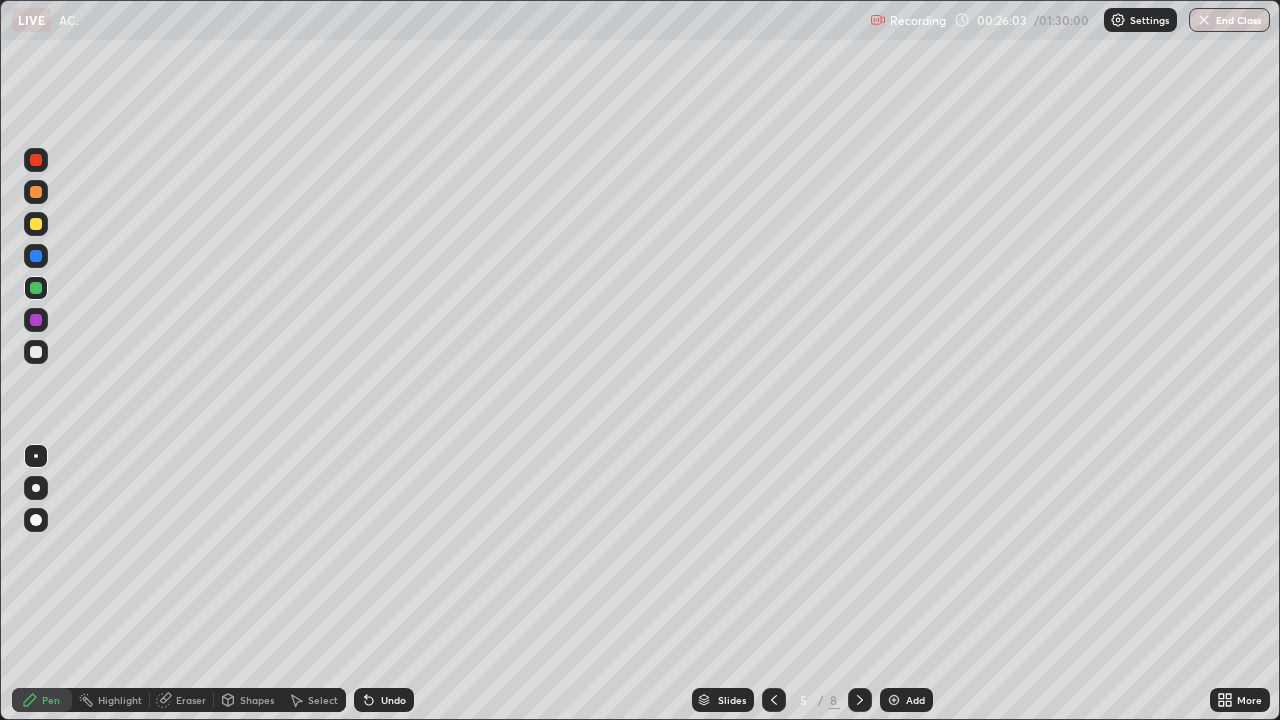 click 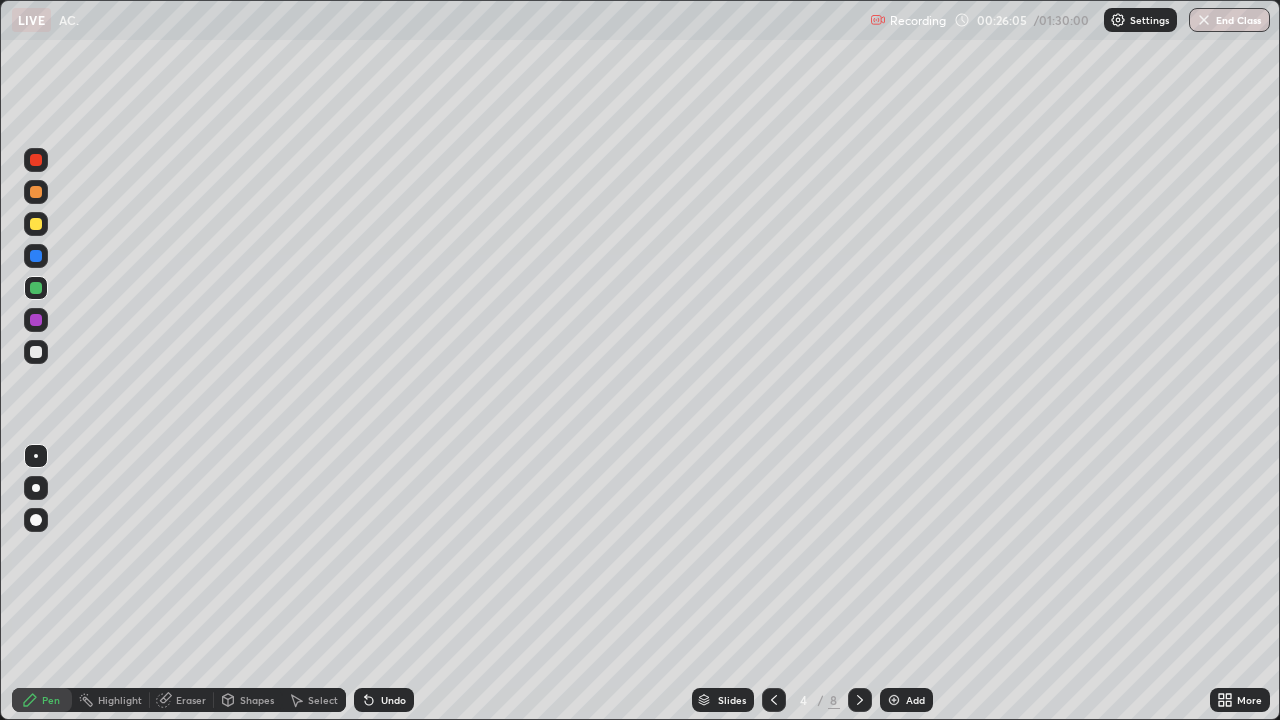 click 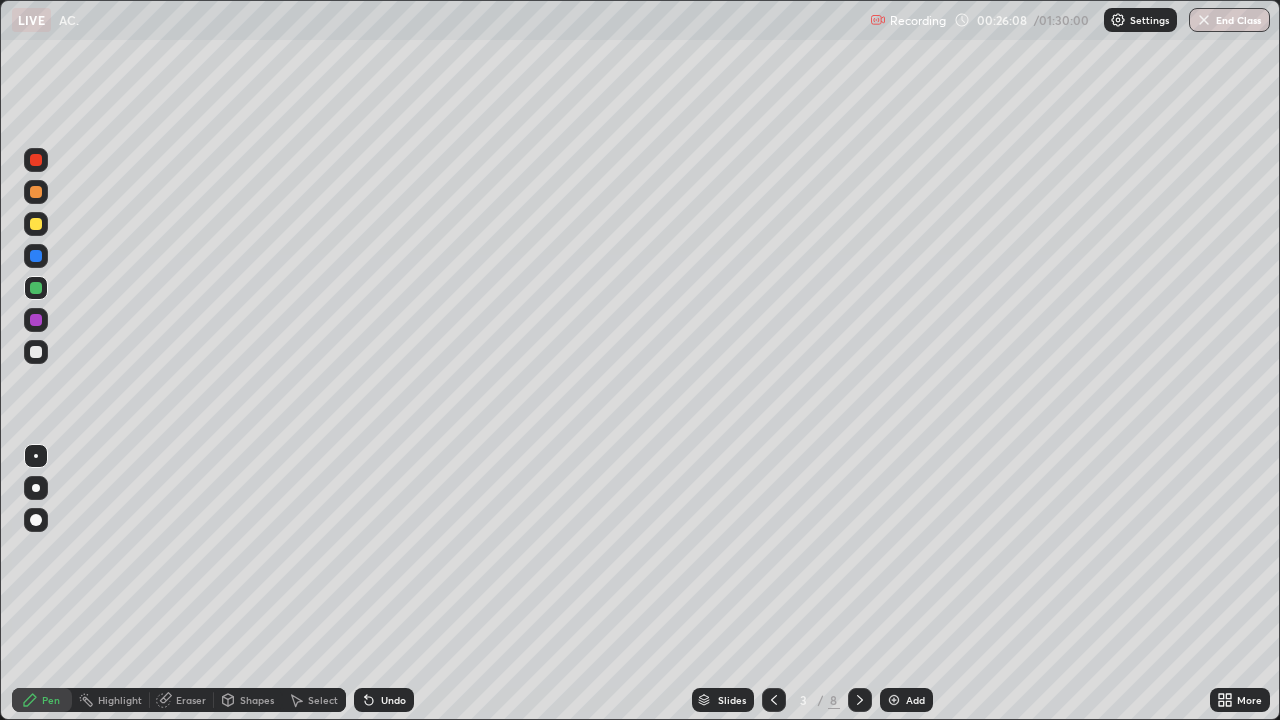 click 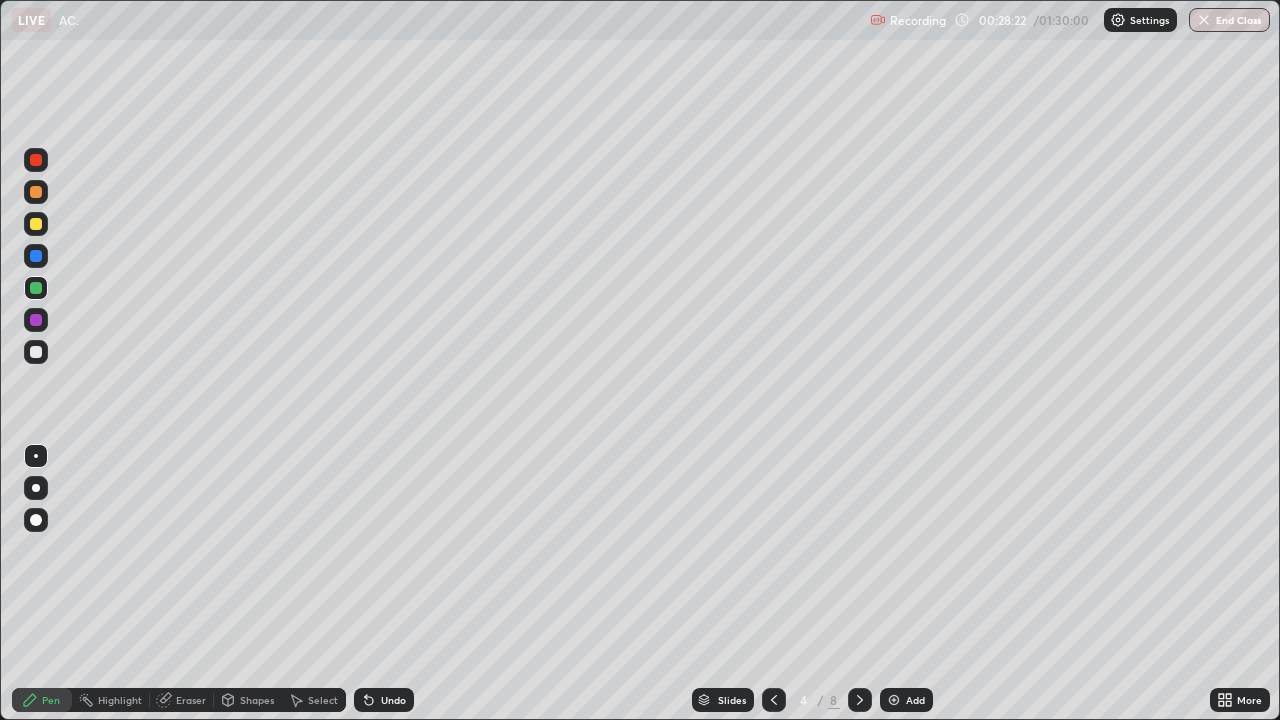 click 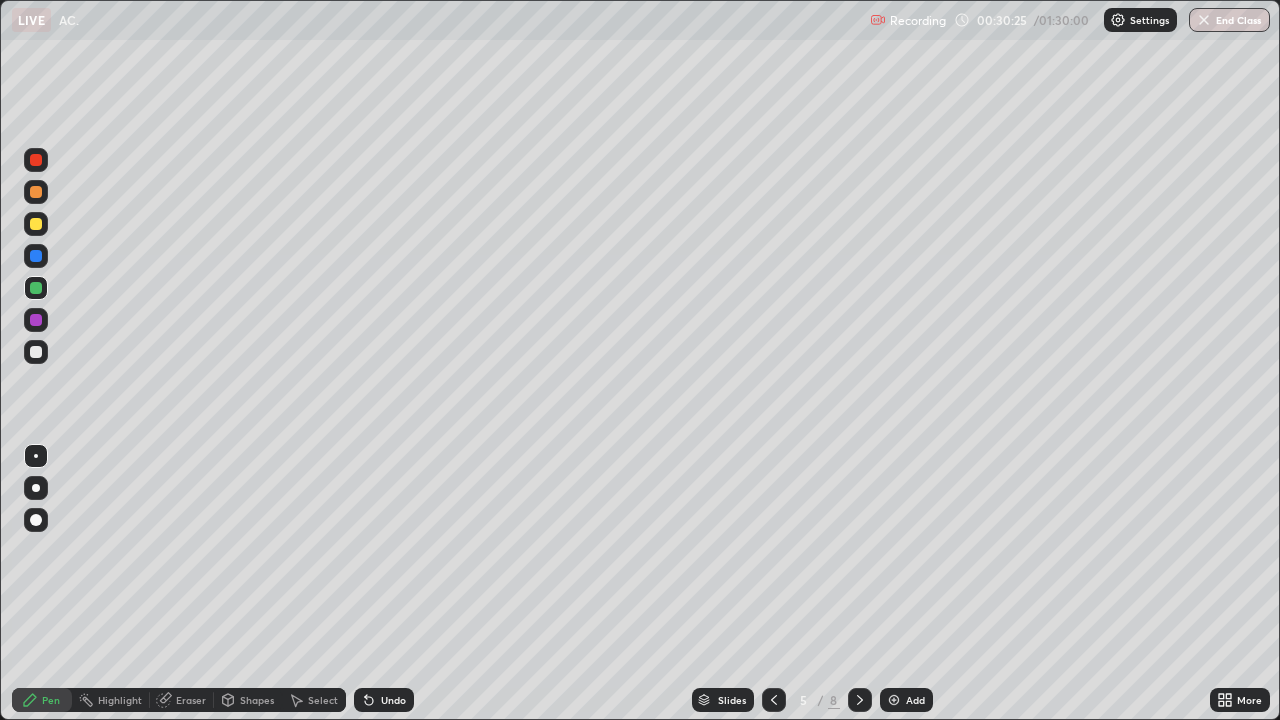 click 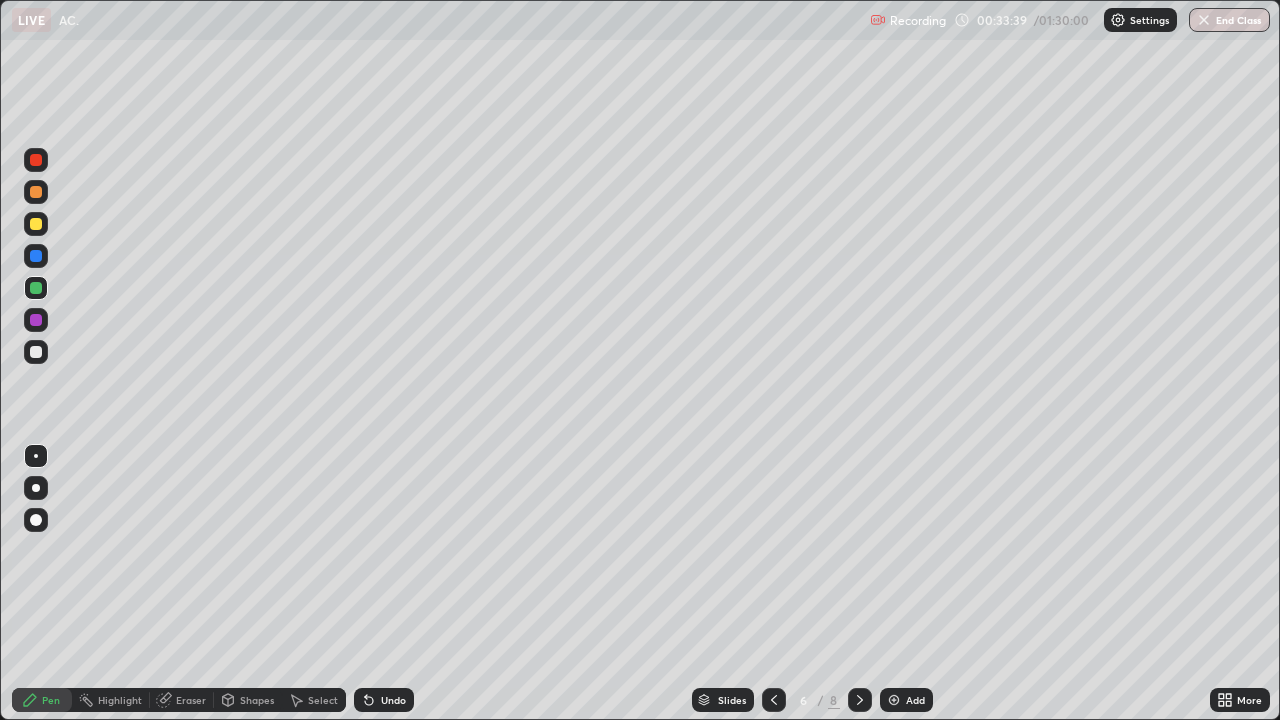 click 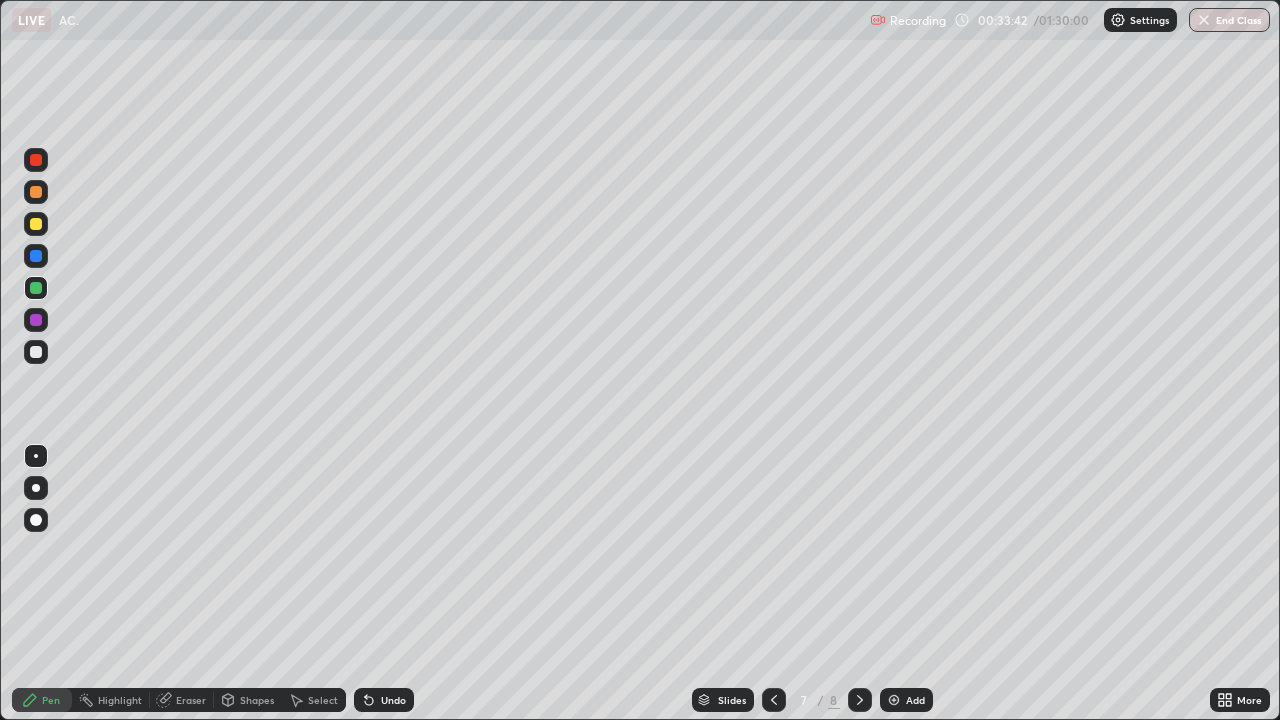 click at bounding box center (774, 700) 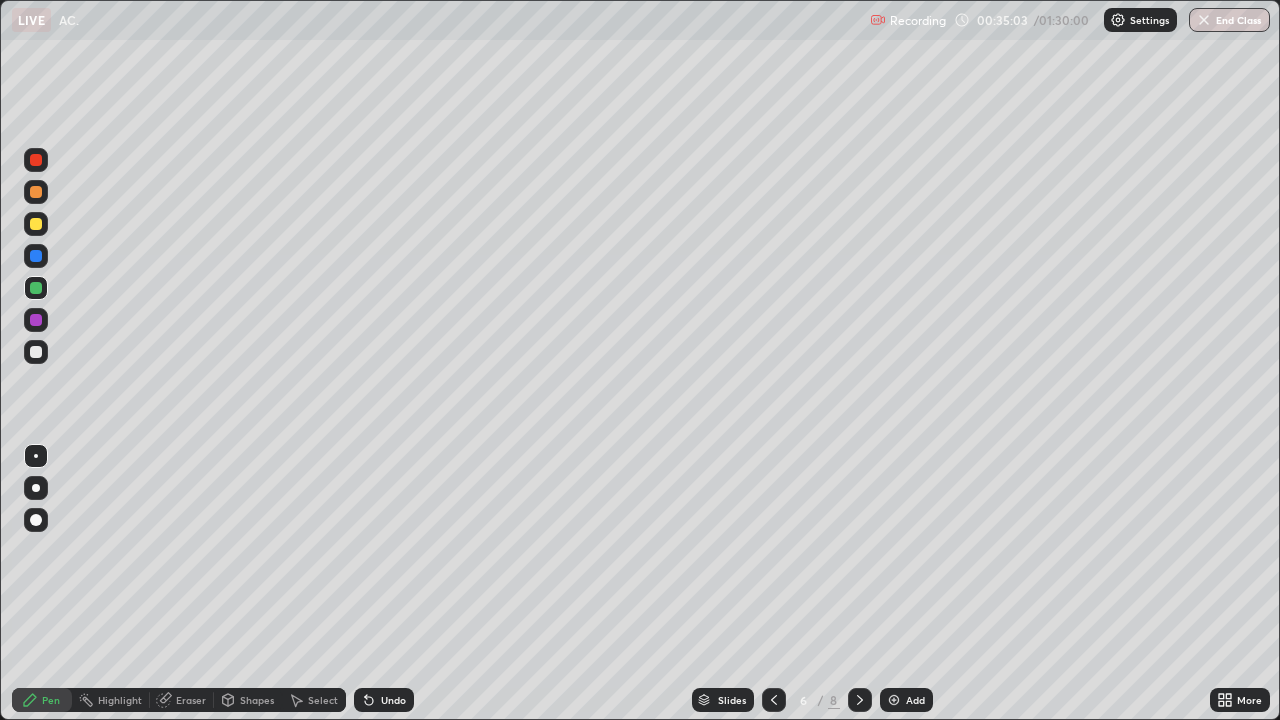 click 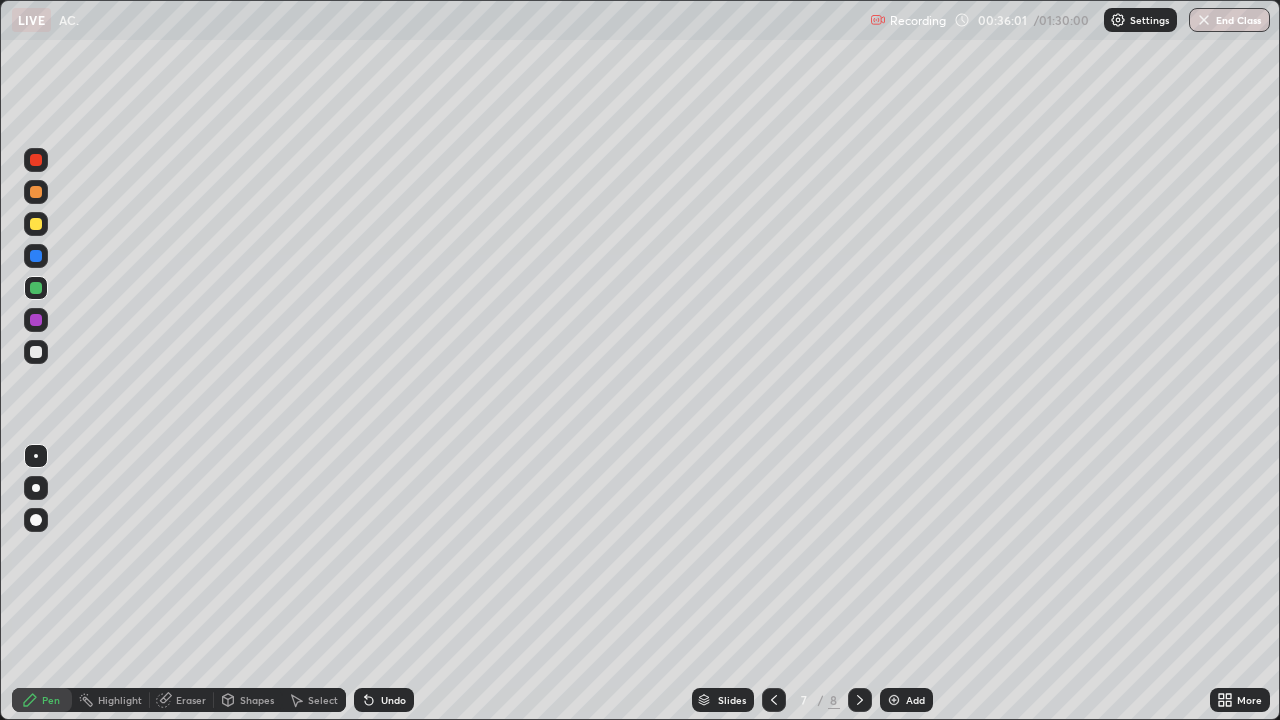 click on "Shapes" at bounding box center (257, 700) 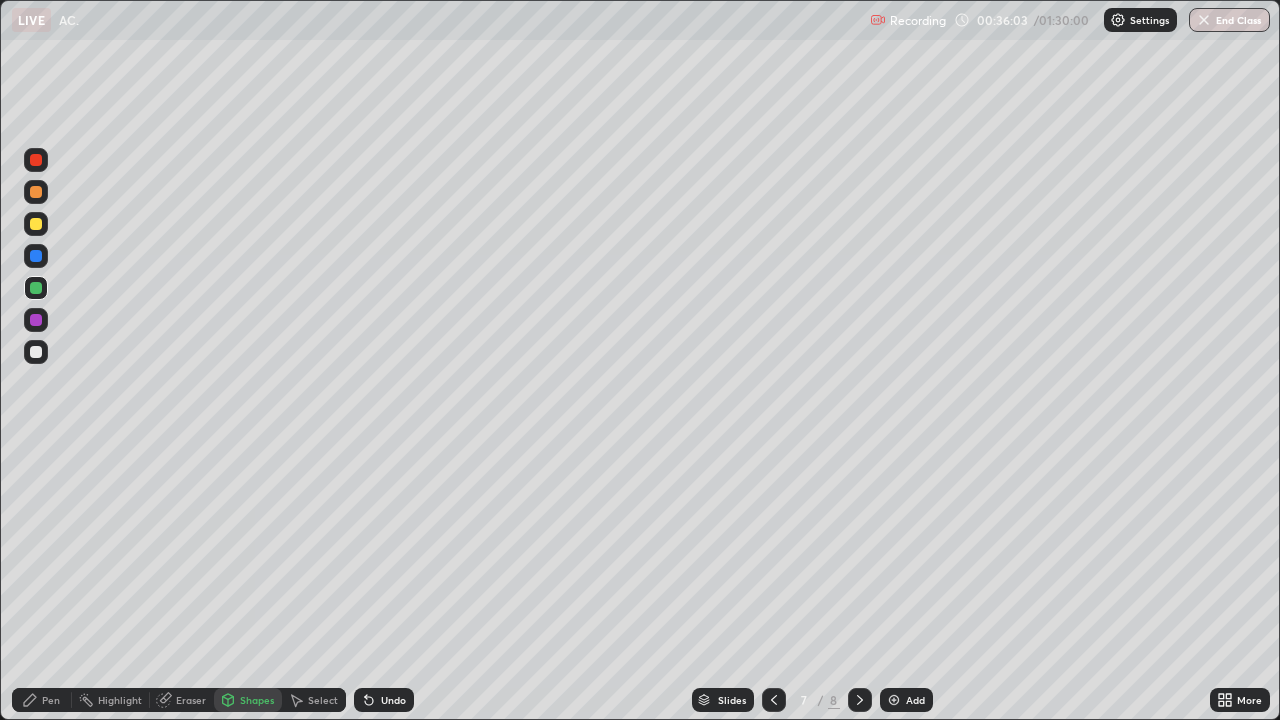 click on "Eraser" at bounding box center [191, 700] 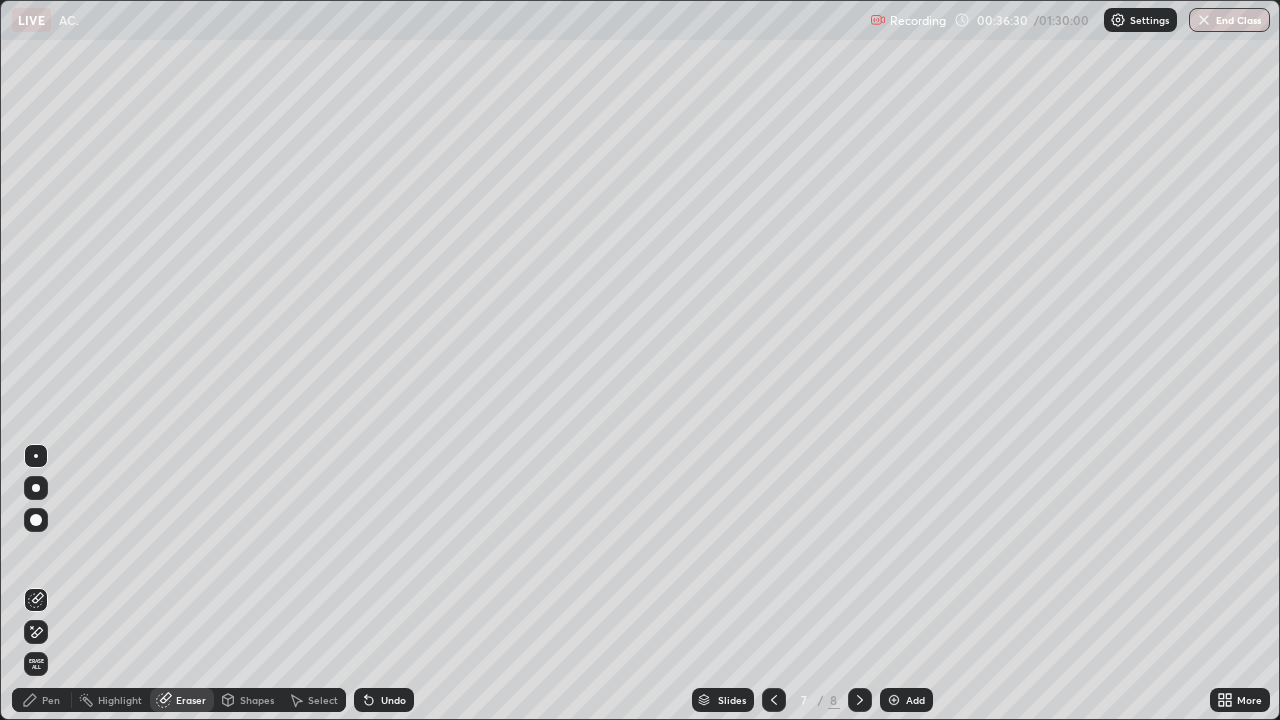 click on "Eraser" at bounding box center (191, 700) 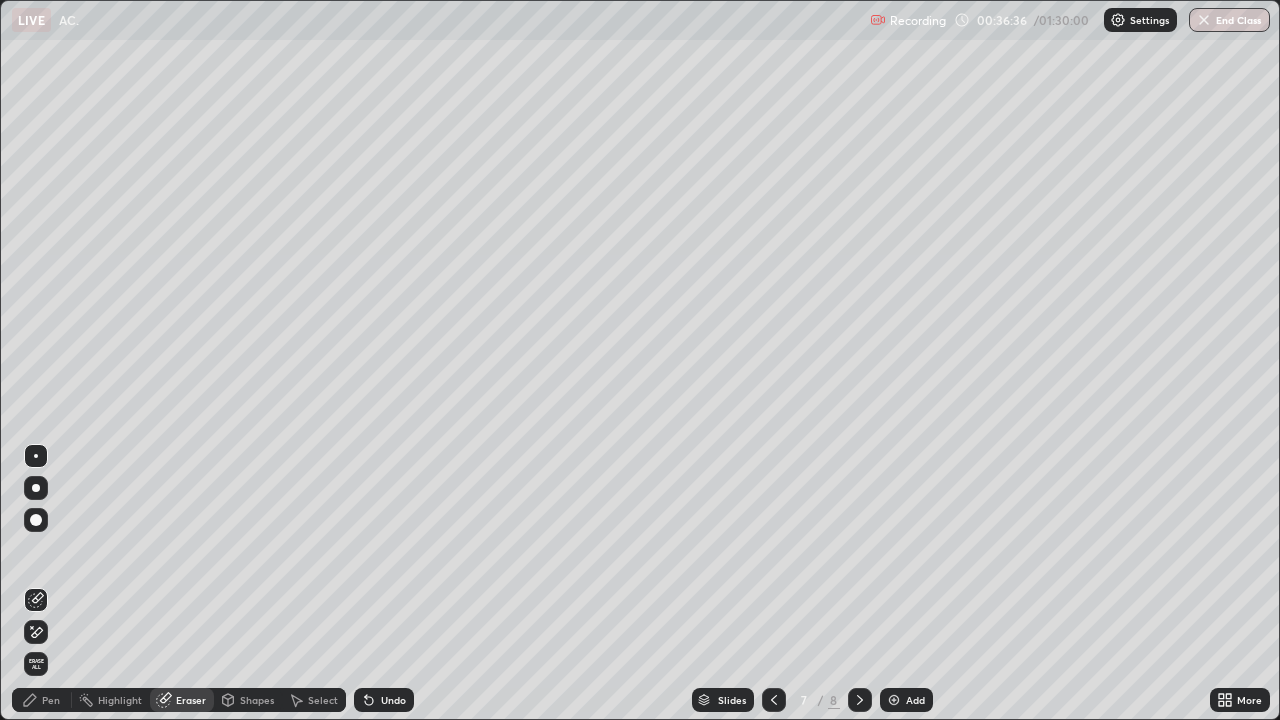 click on "Pen" at bounding box center (42, 700) 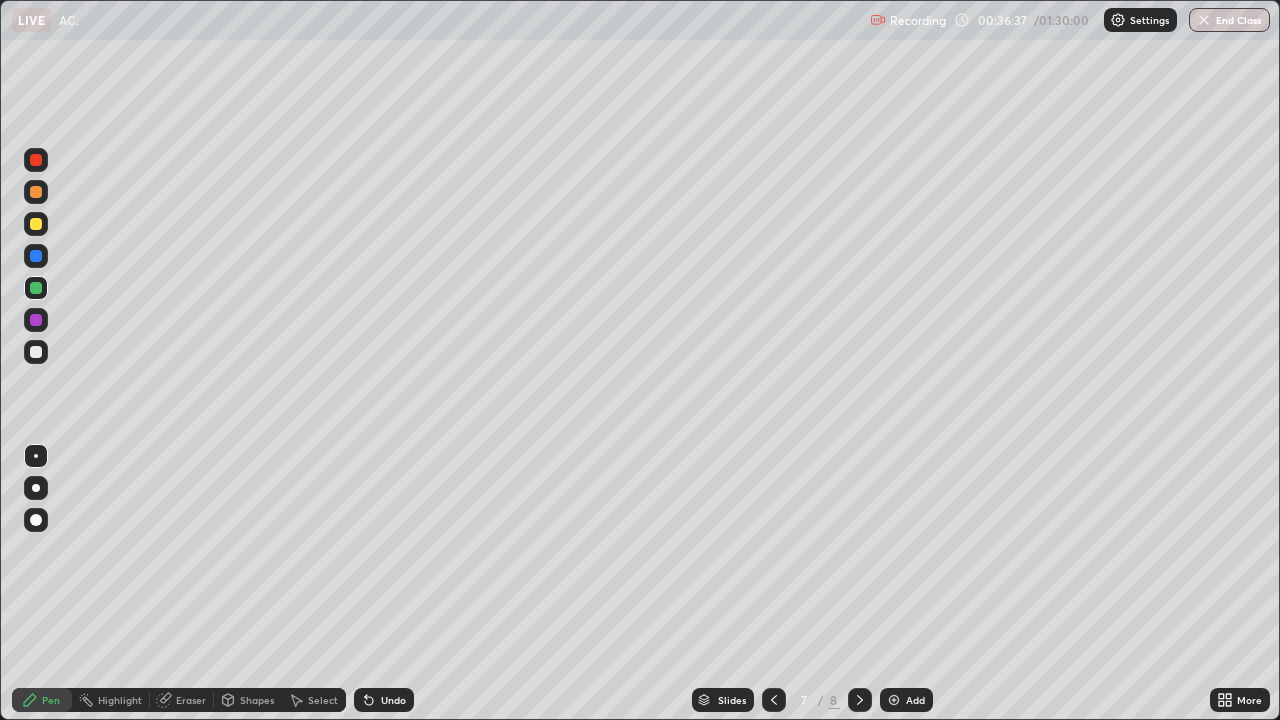 click at bounding box center (36, 160) 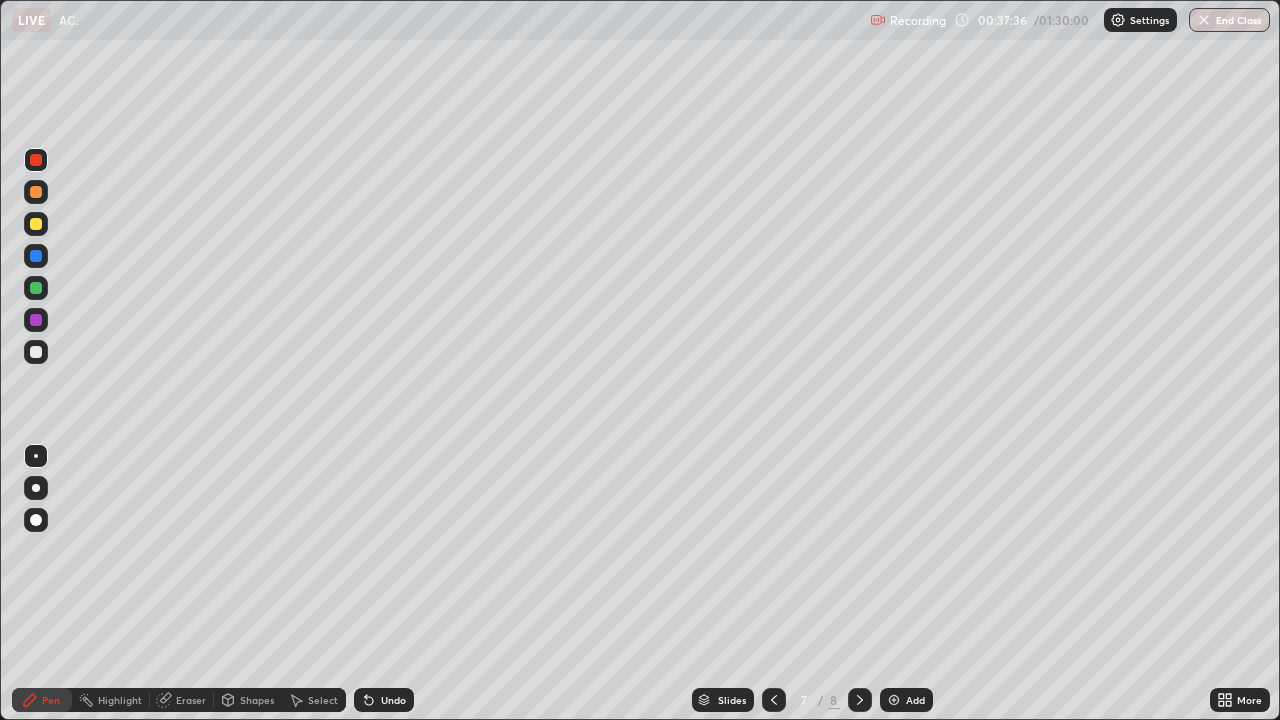 click on "Eraser" at bounding box center [182, 700] 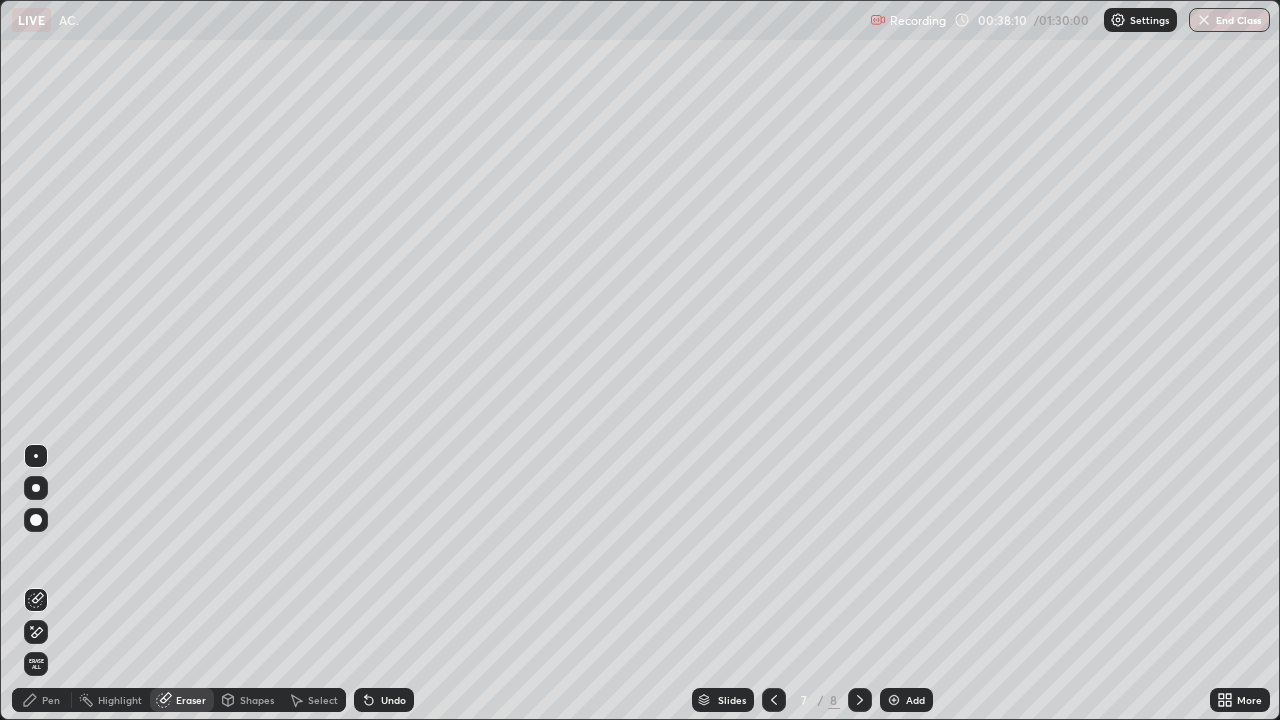 click on "Pen" at bounding box center [51, 700] 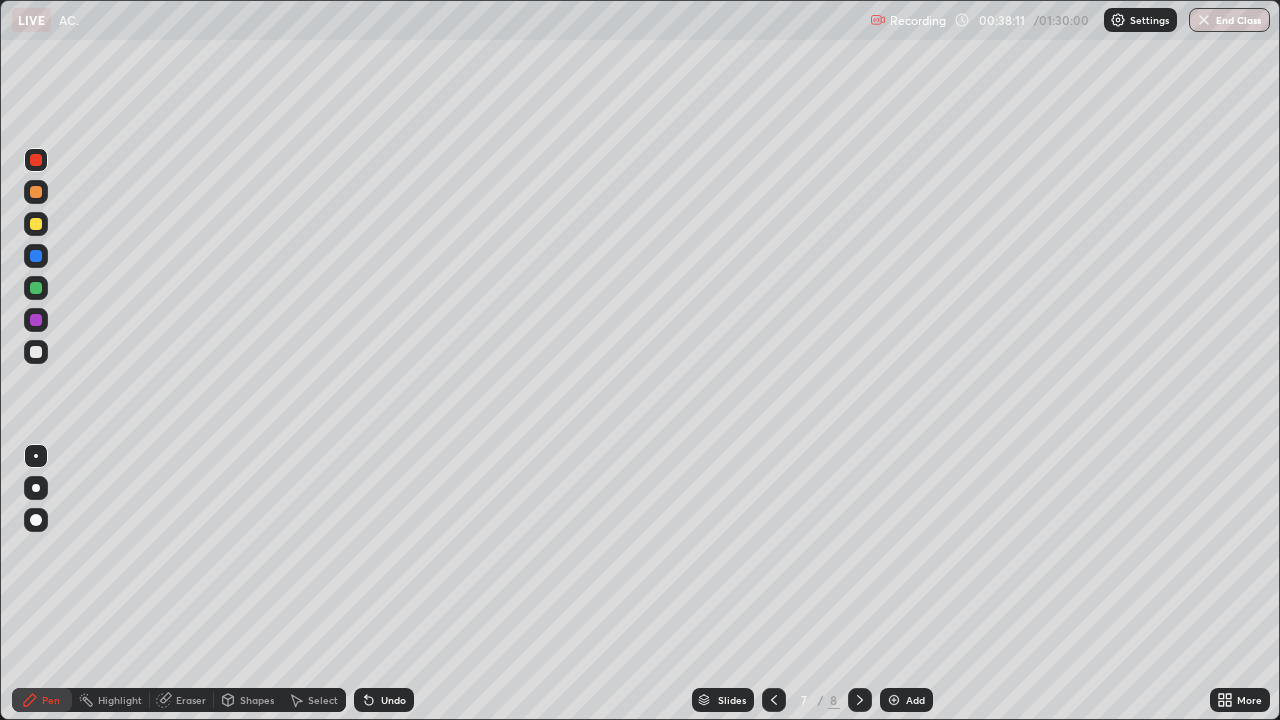 click at bounding box center (36, 352) 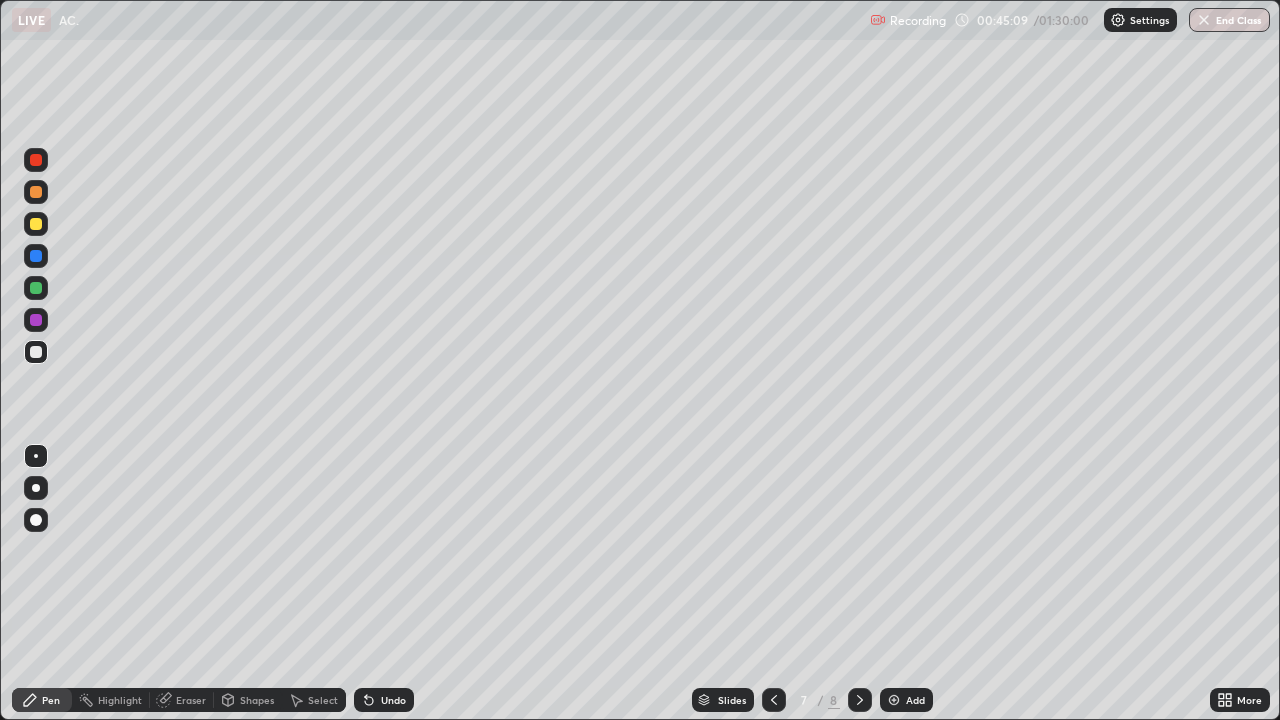 click 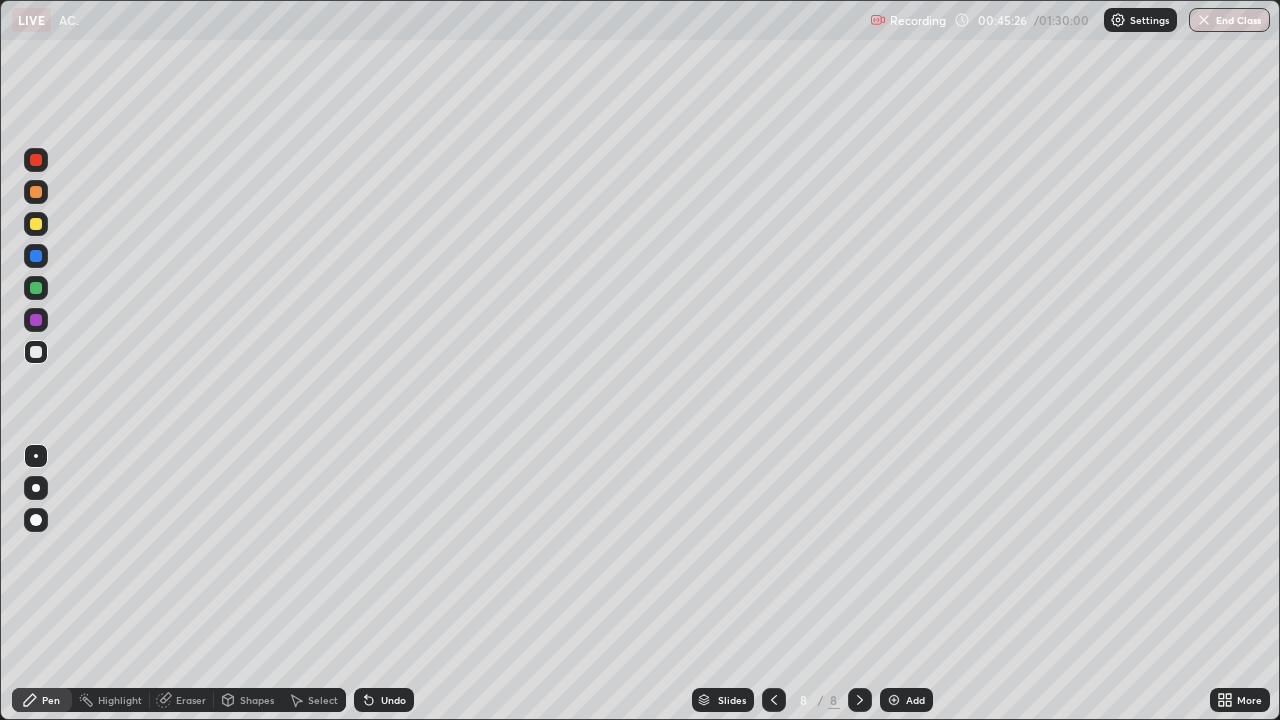 click 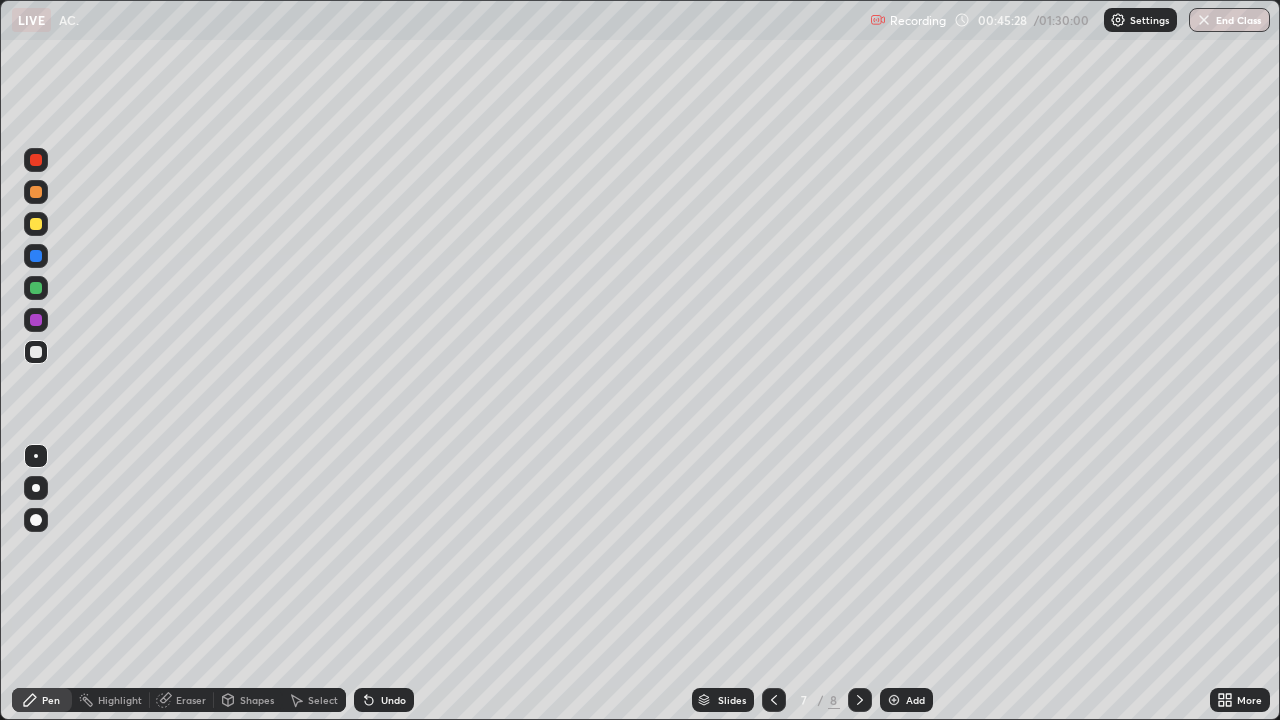click at bounding box center [860, 700] 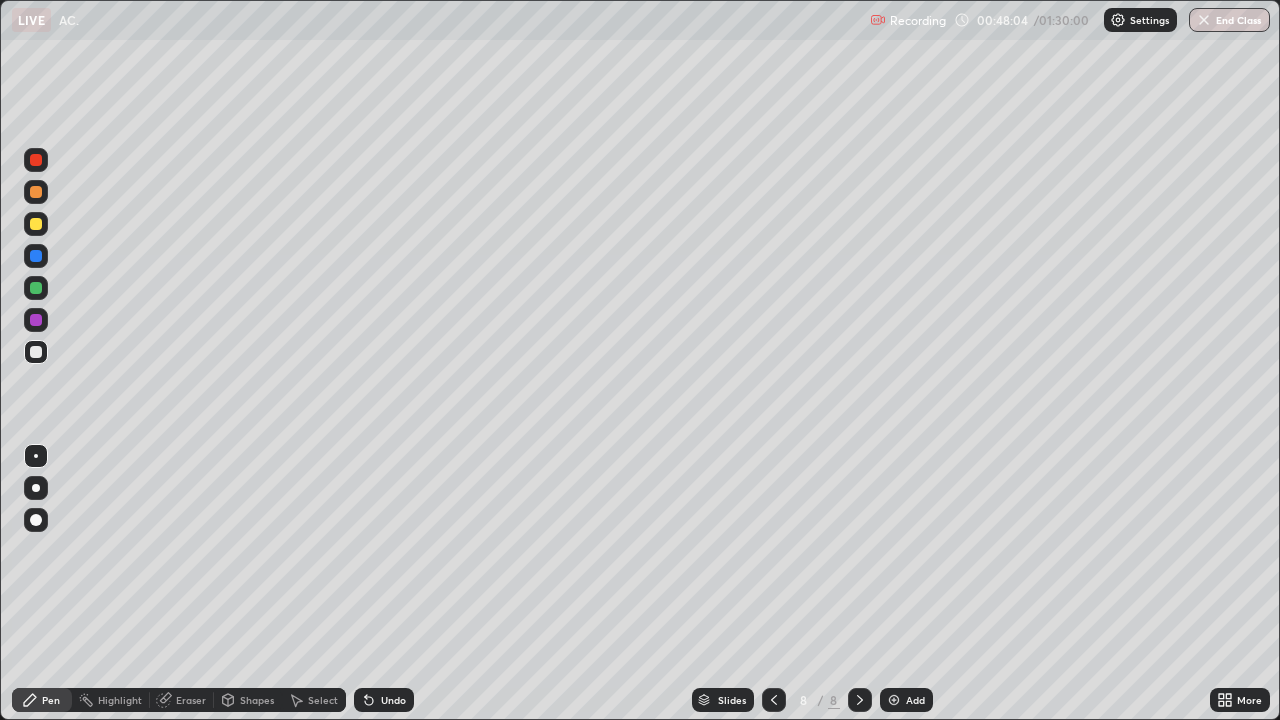 click 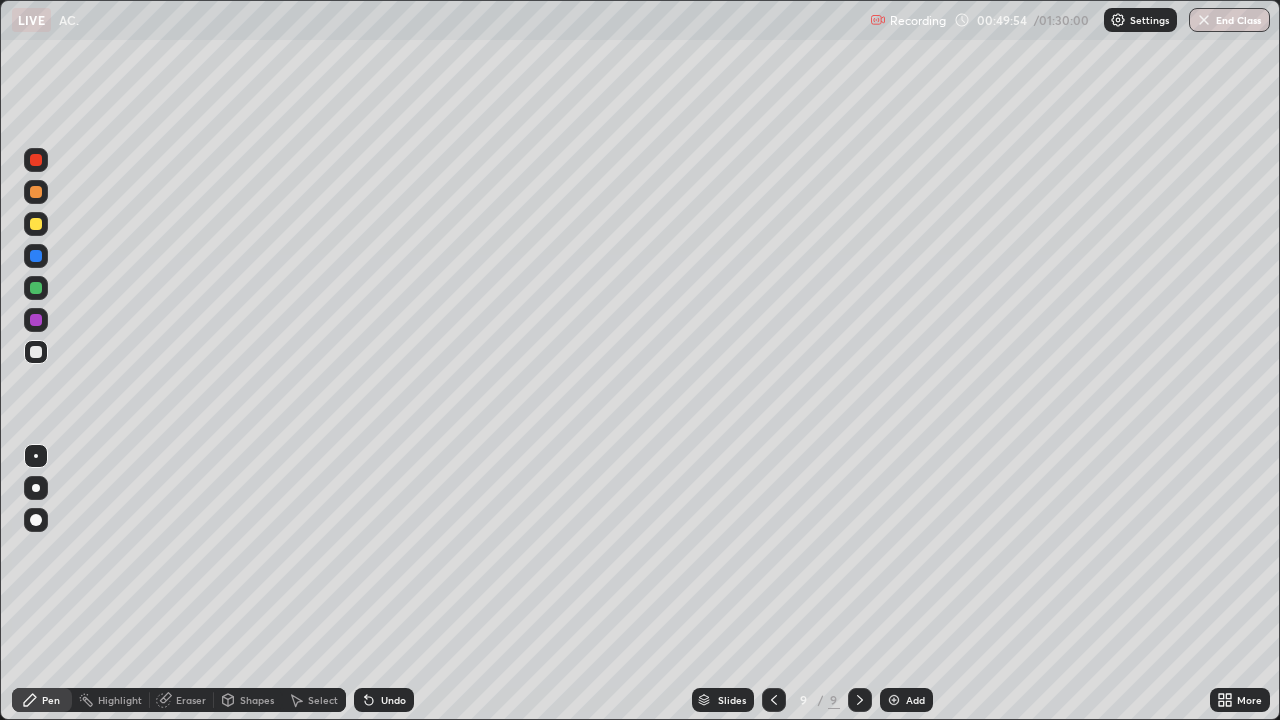 click on "Eraser" at bounding box center (191, 700) 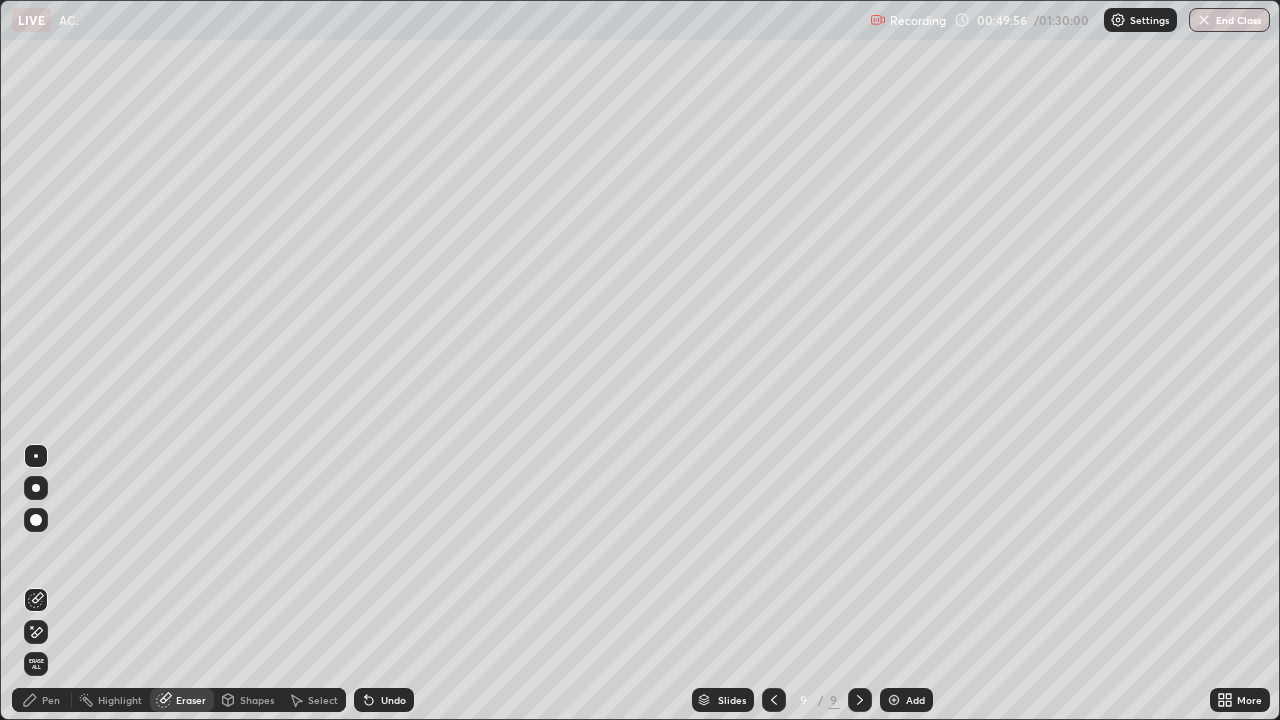 click on "Pen" at bounding box center [42, 700] 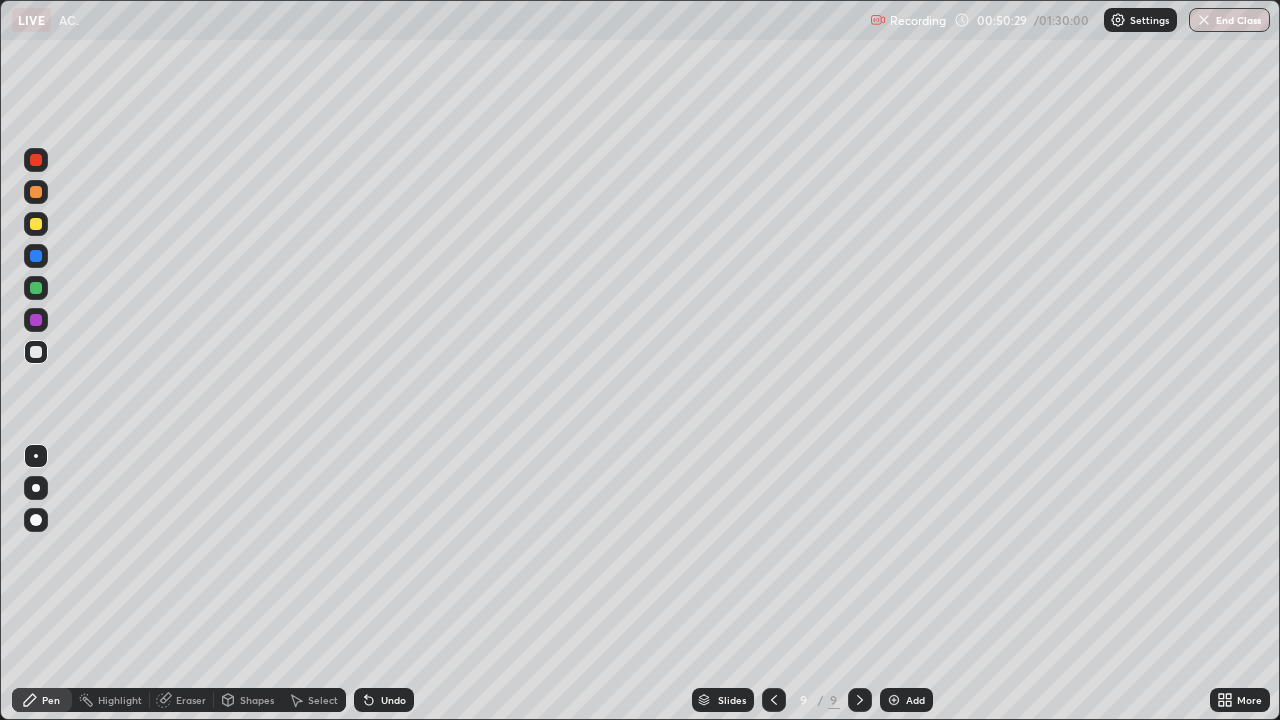 click on "Add" at bounding box center (906, 700) 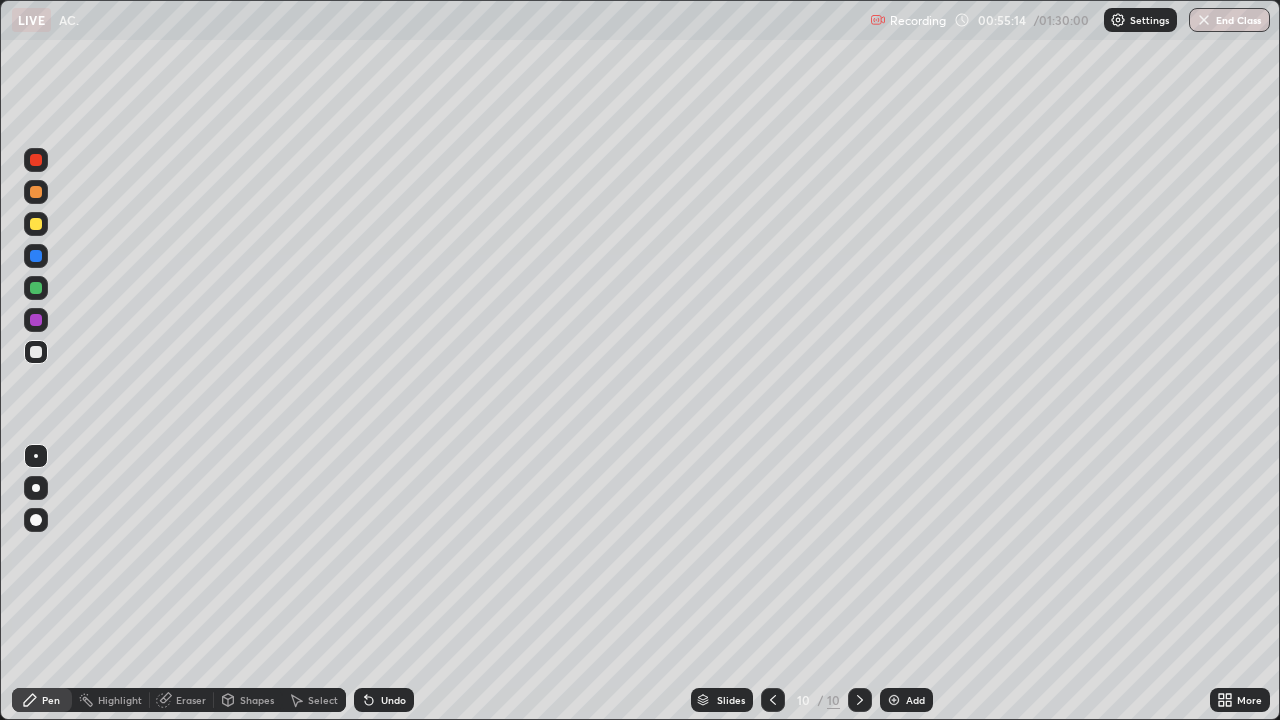 click at bounding box center [894, 700] 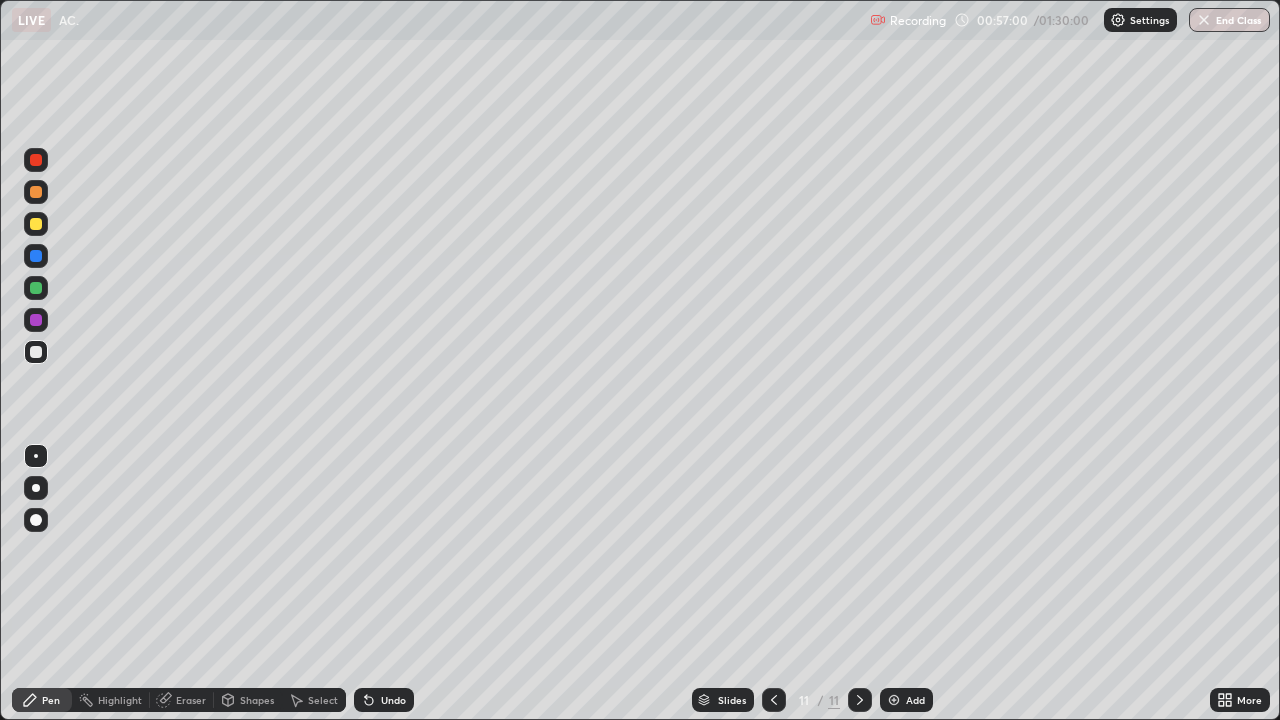 click 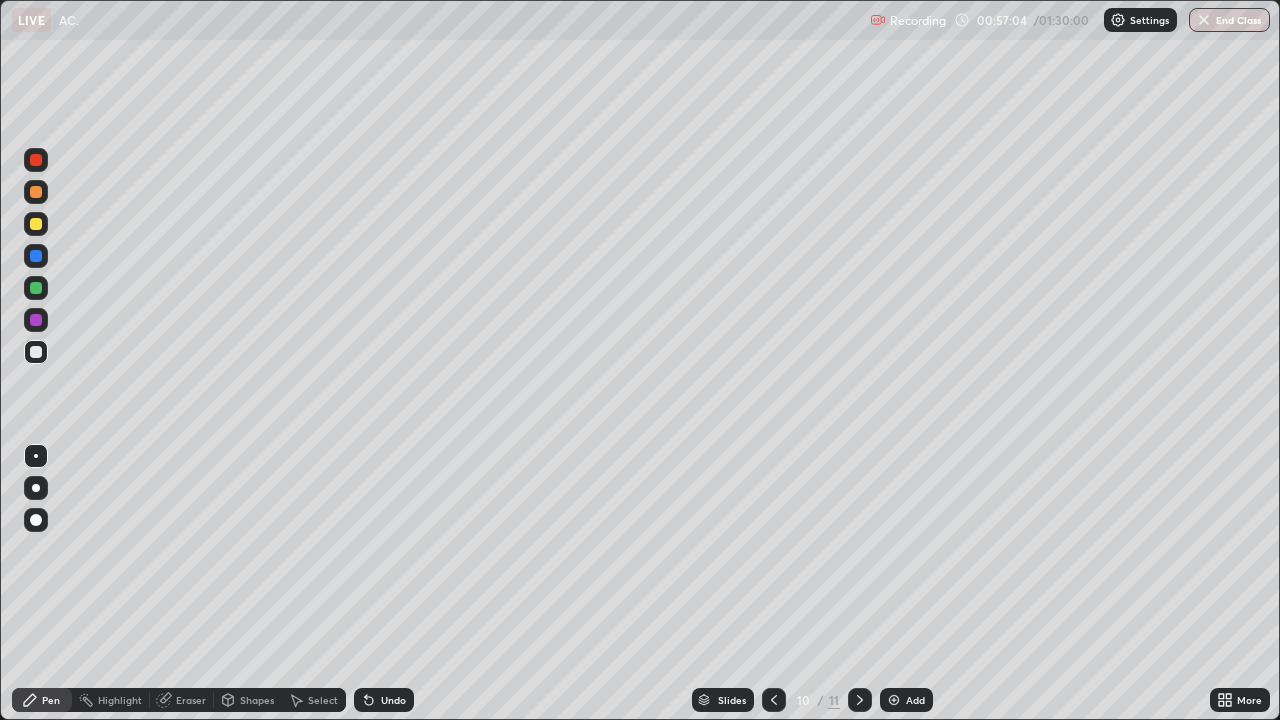 click 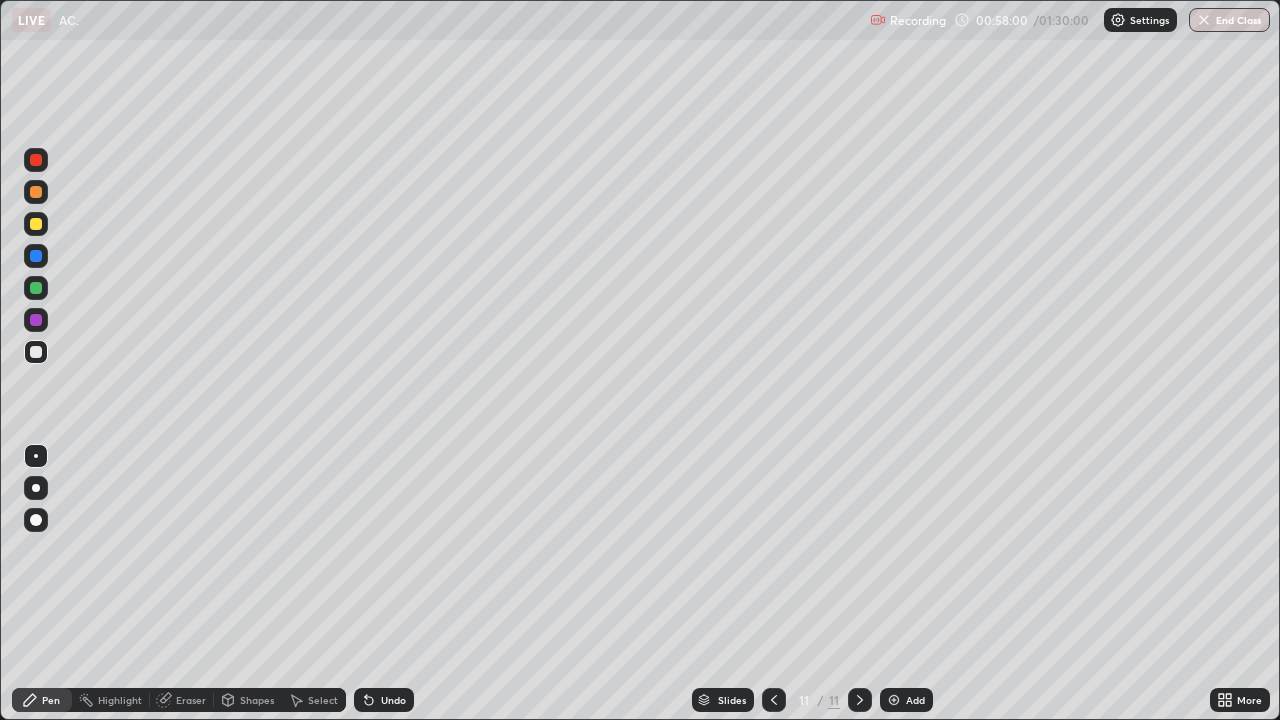 click on "Highlight" at bounding box center (120, 700) 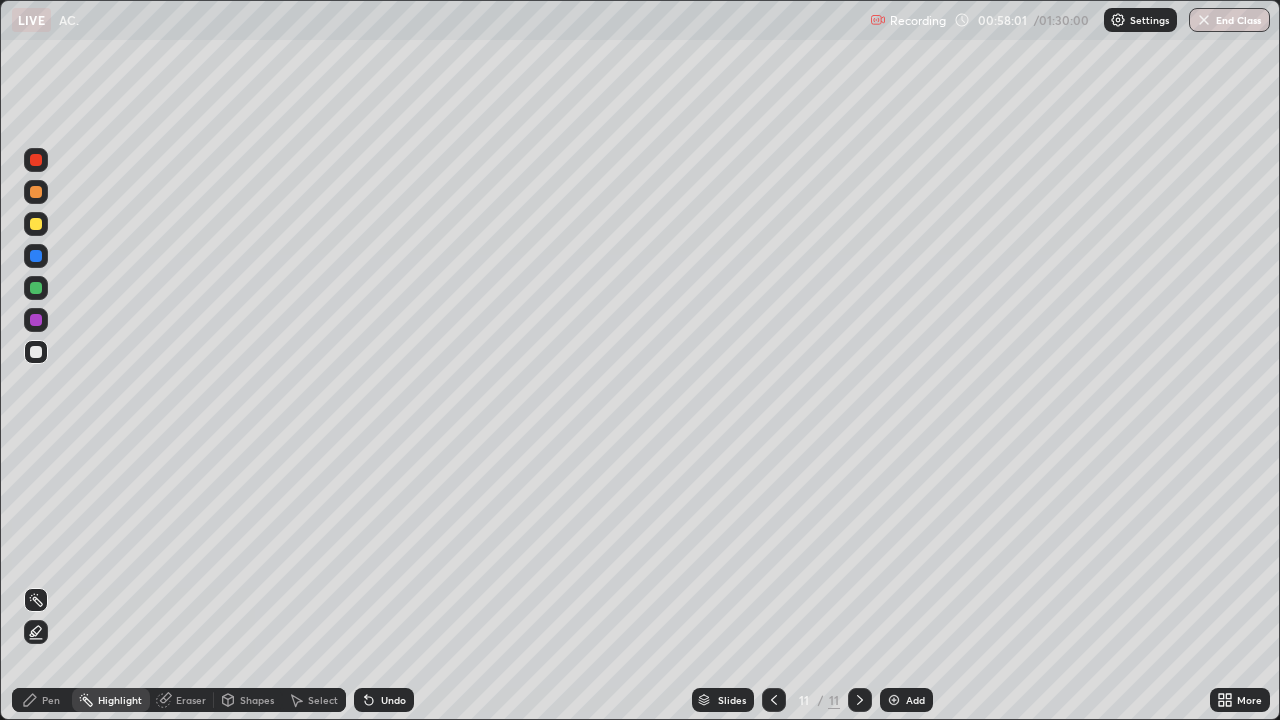 click on "Eraser" at bounding box center (191, 700) 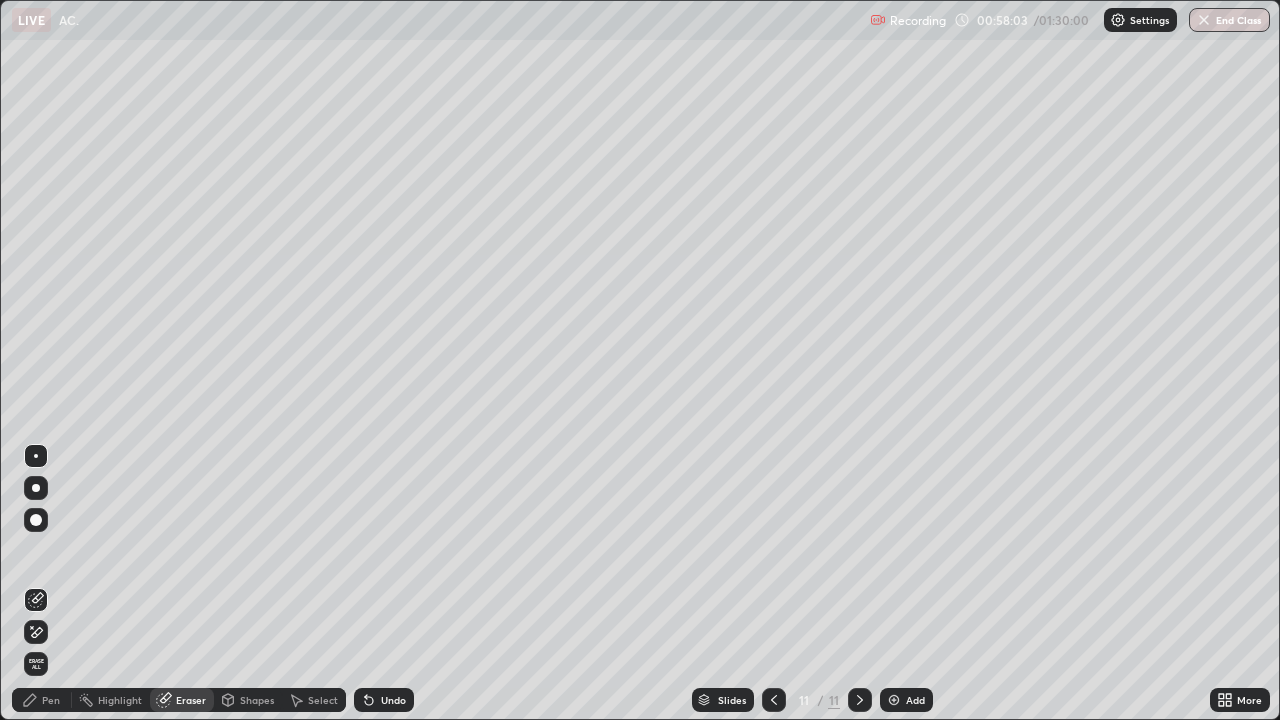 click on "Pen" at bounding box center (51, 700) 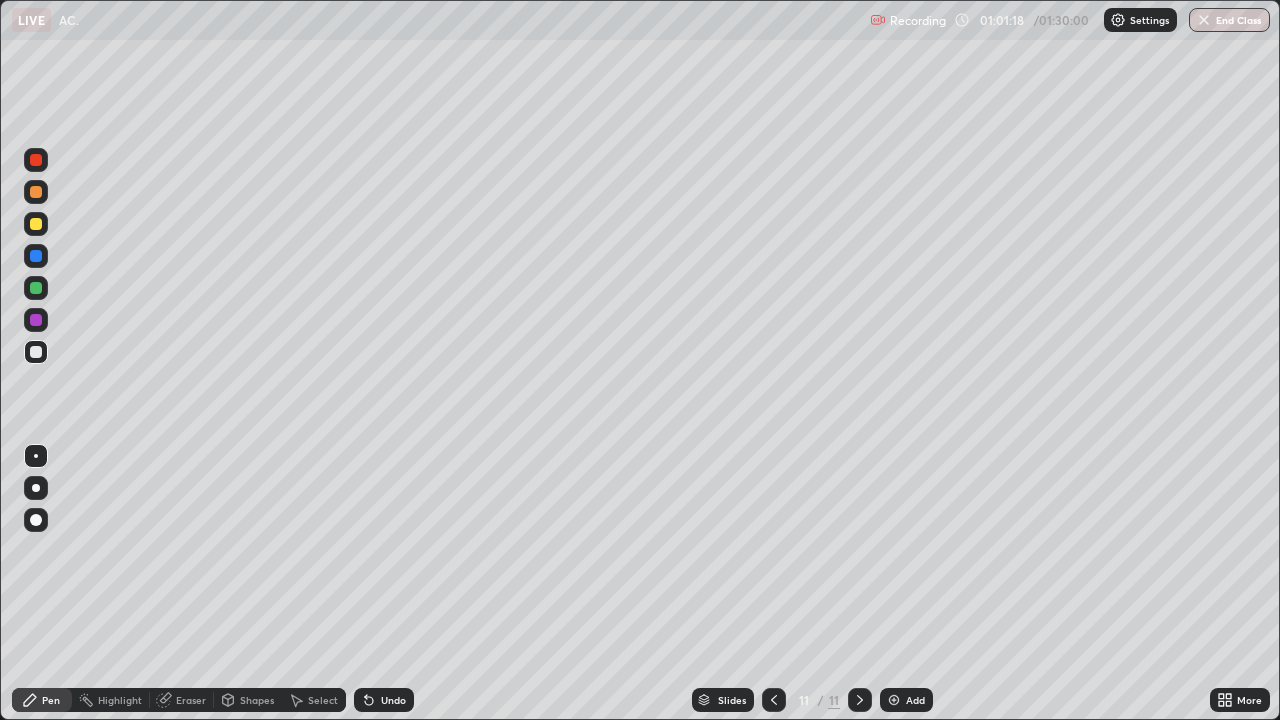click at bounding box center (1204, 20) 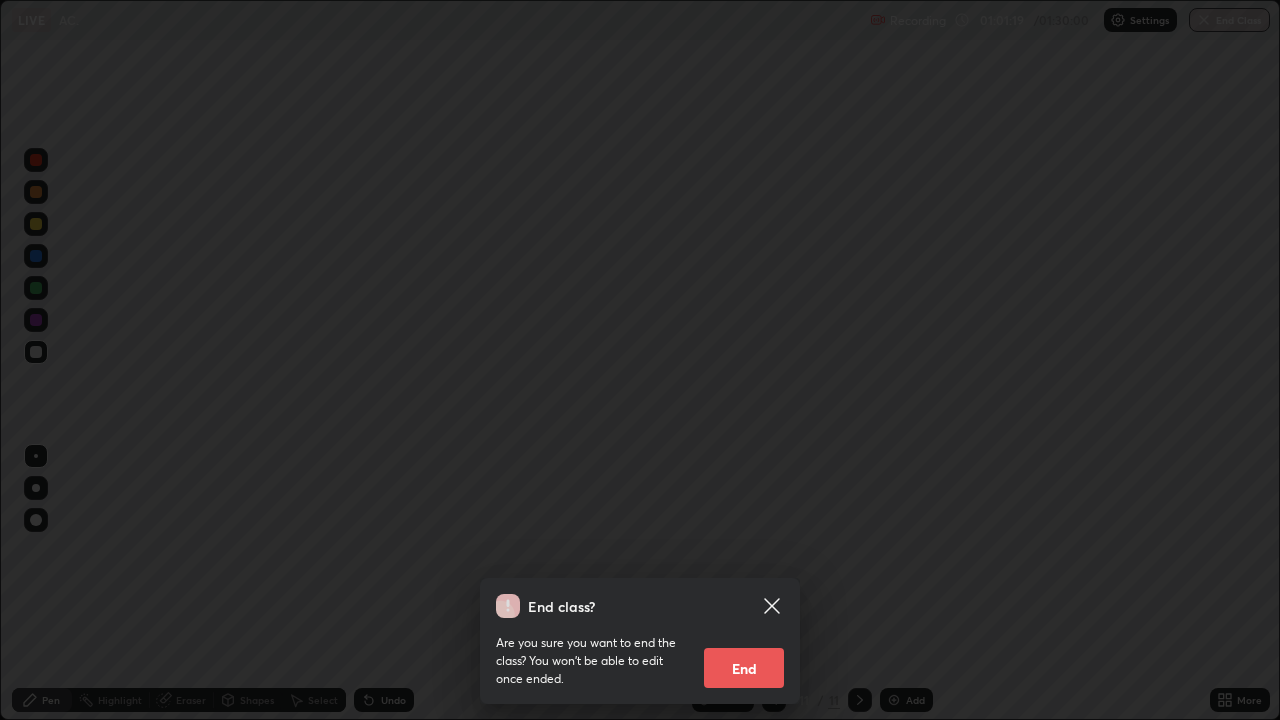 click on "End" at bounding box center (744, 668) 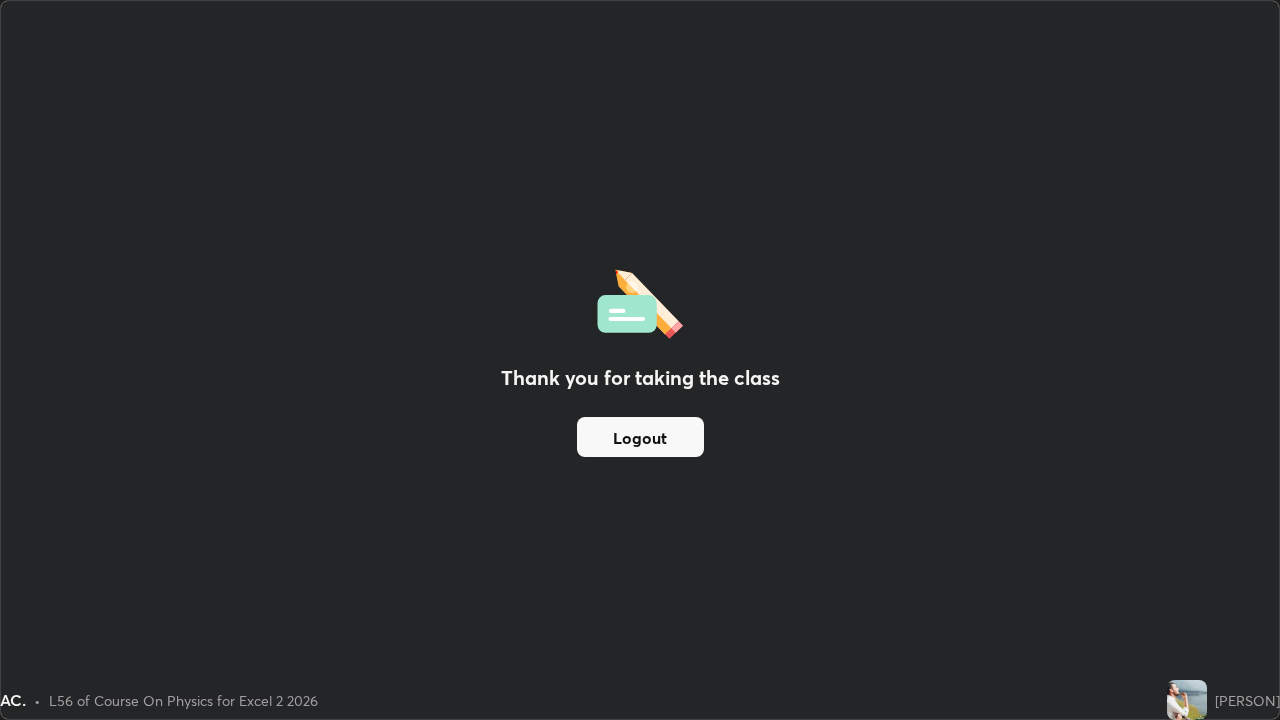 click on "Logout" at bounding box center (640, 437) 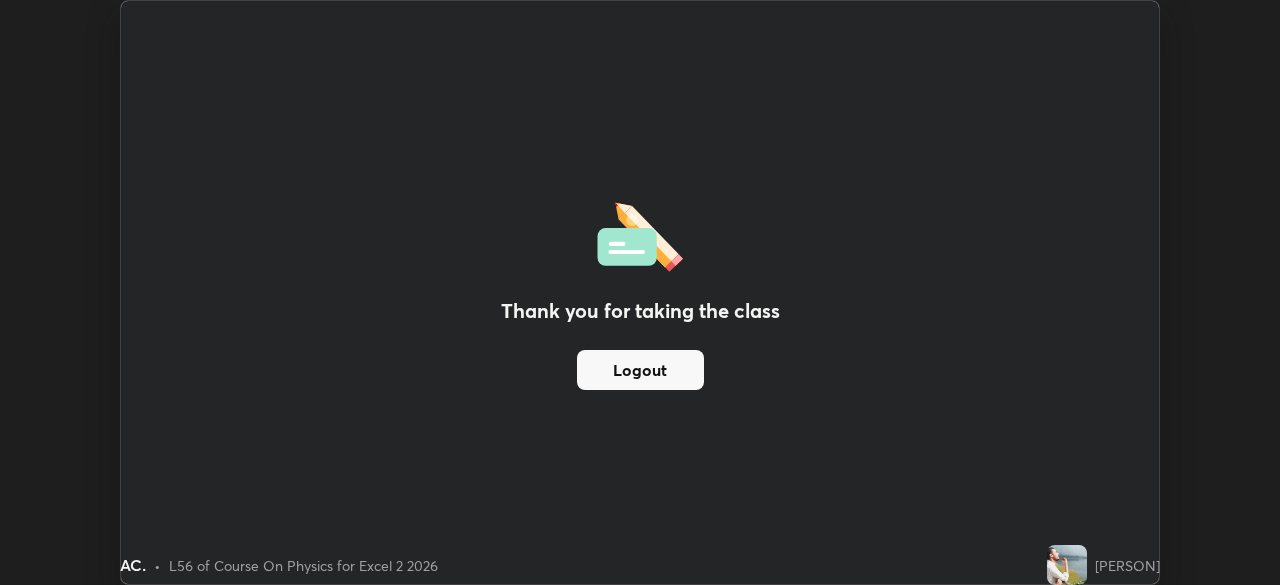 scroll, scrollTop: 585, scrollLeft: 1280, axis: both 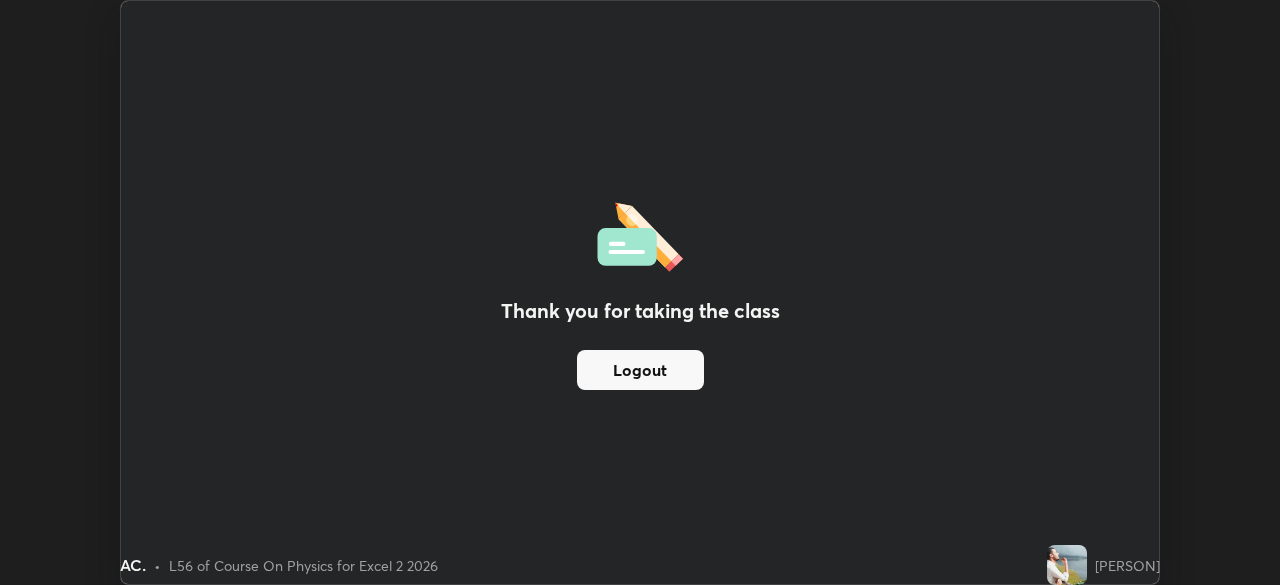 click on "Logout" at bounding box center [640, 370] 